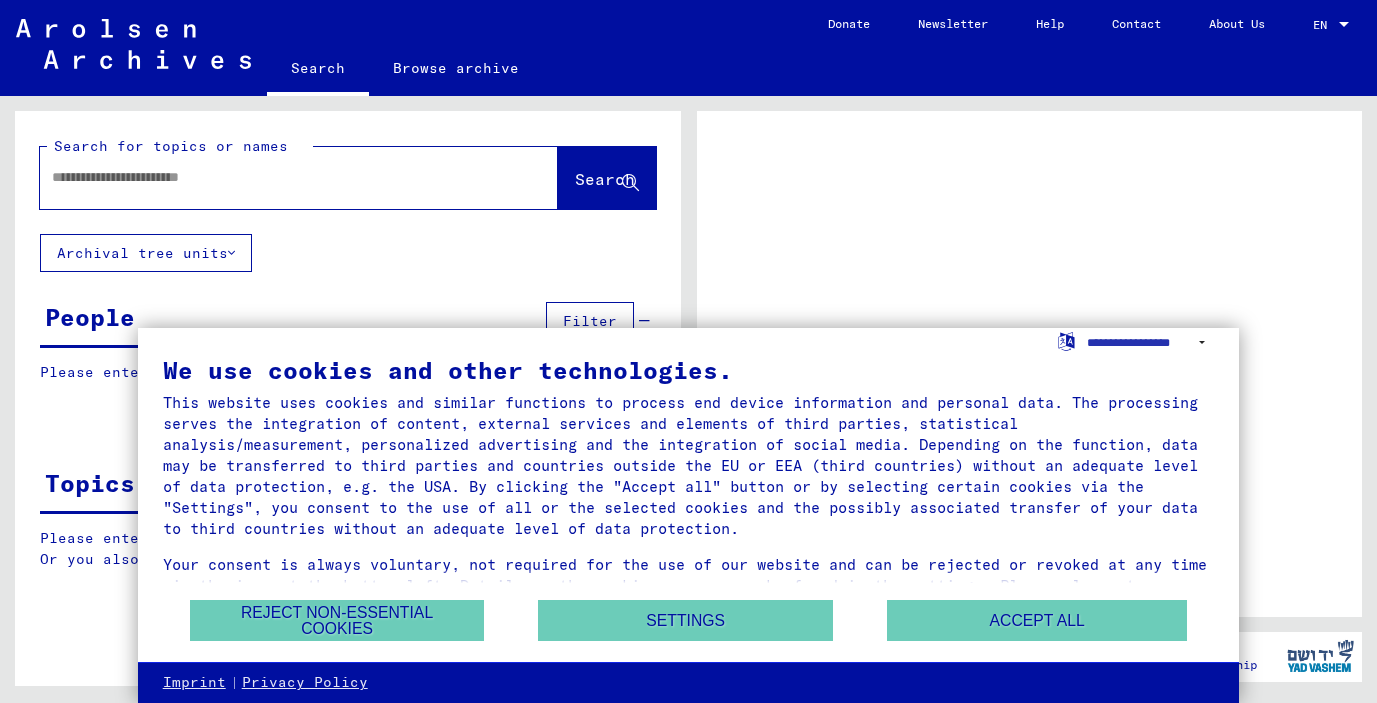 scroll, scrollTop: 0, scrollLeft: 0, axis: both 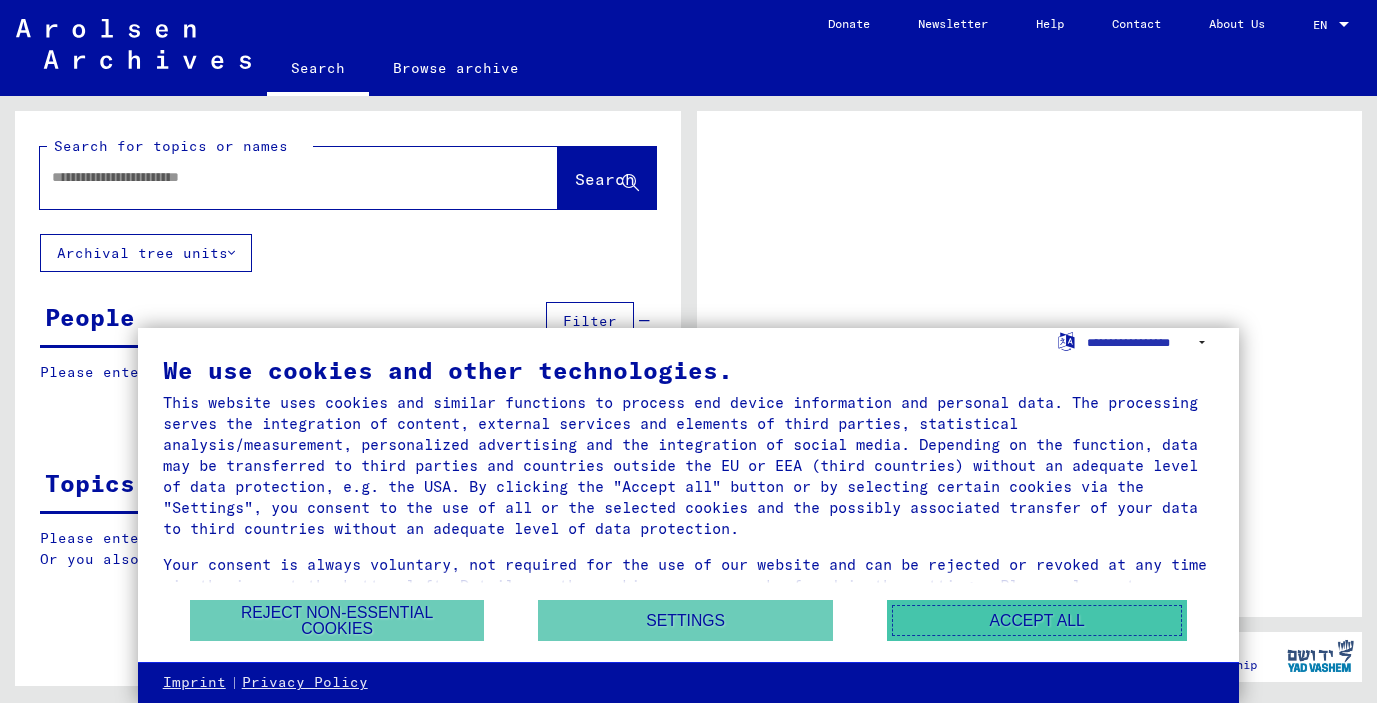 click on "Accept all" at bounding box center [1037, 620] 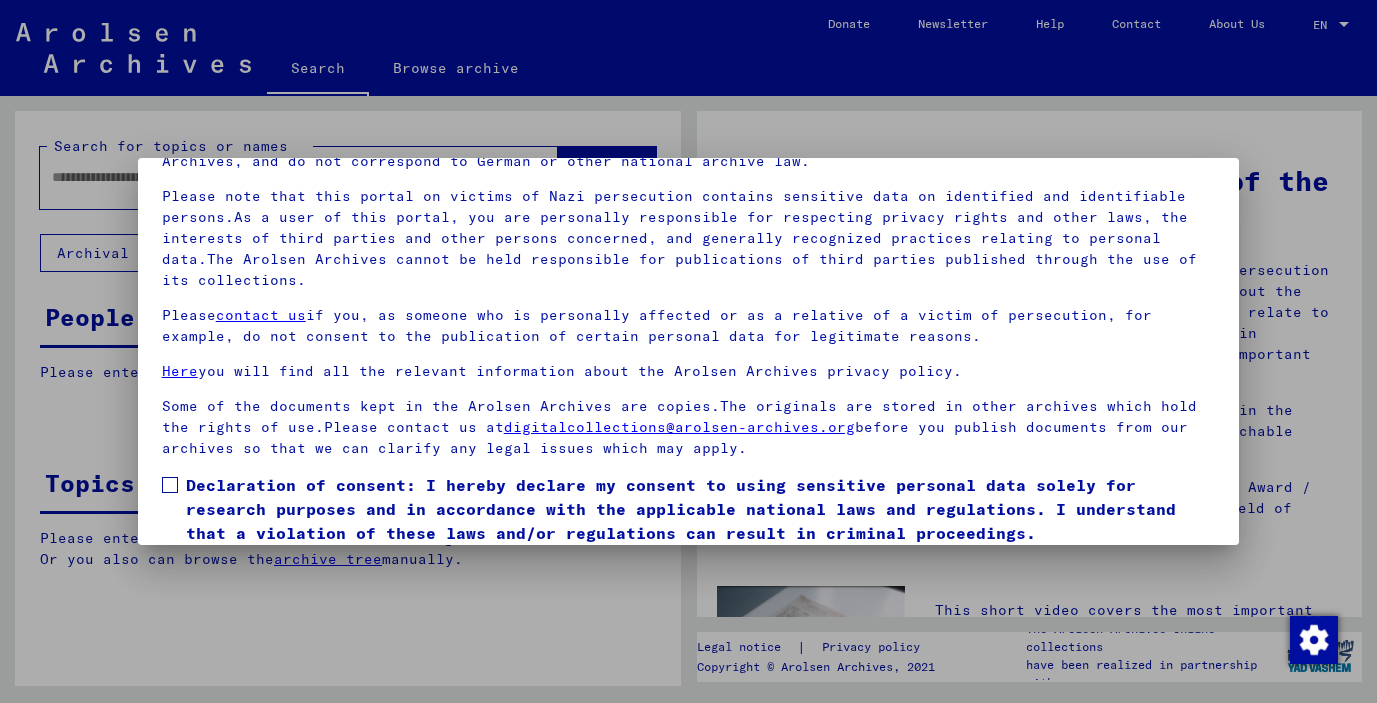 scroll, scrollTop: 170, scrollLeft: 0, axis: vertical 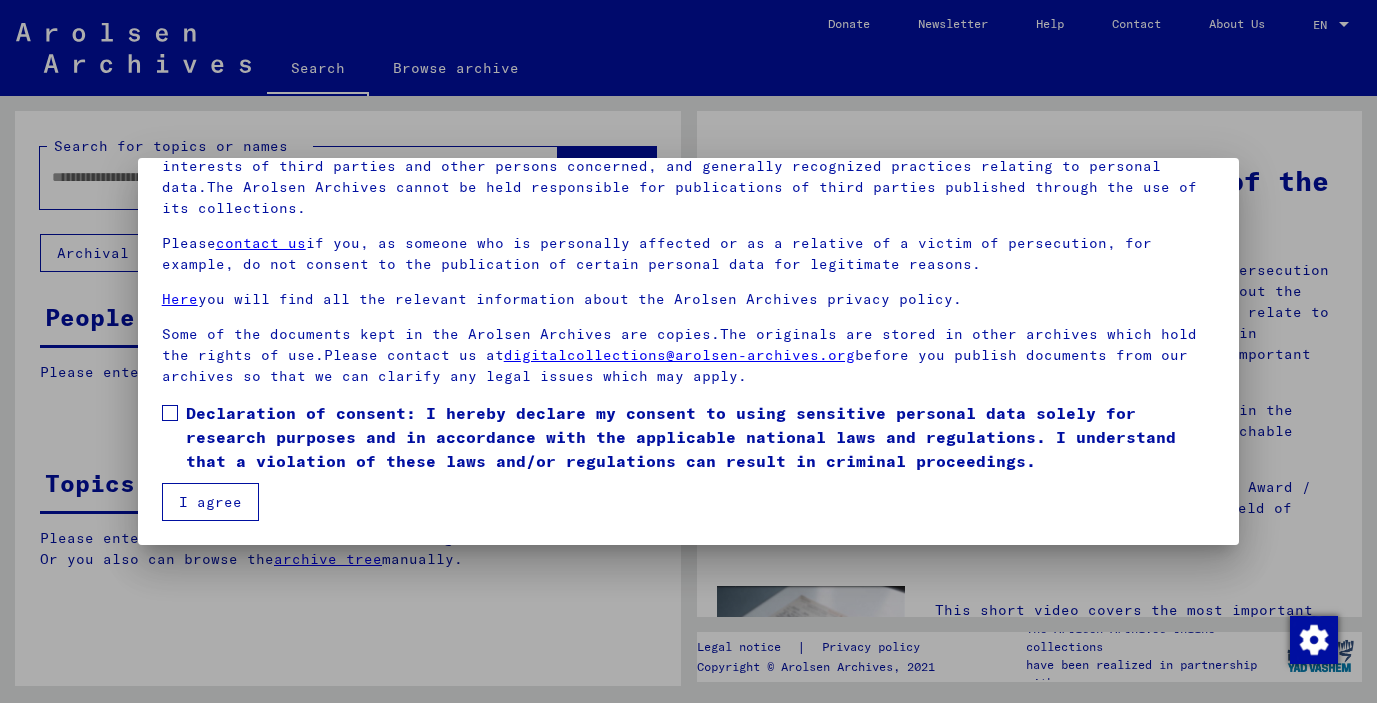 click at bounding box center (170, 413) 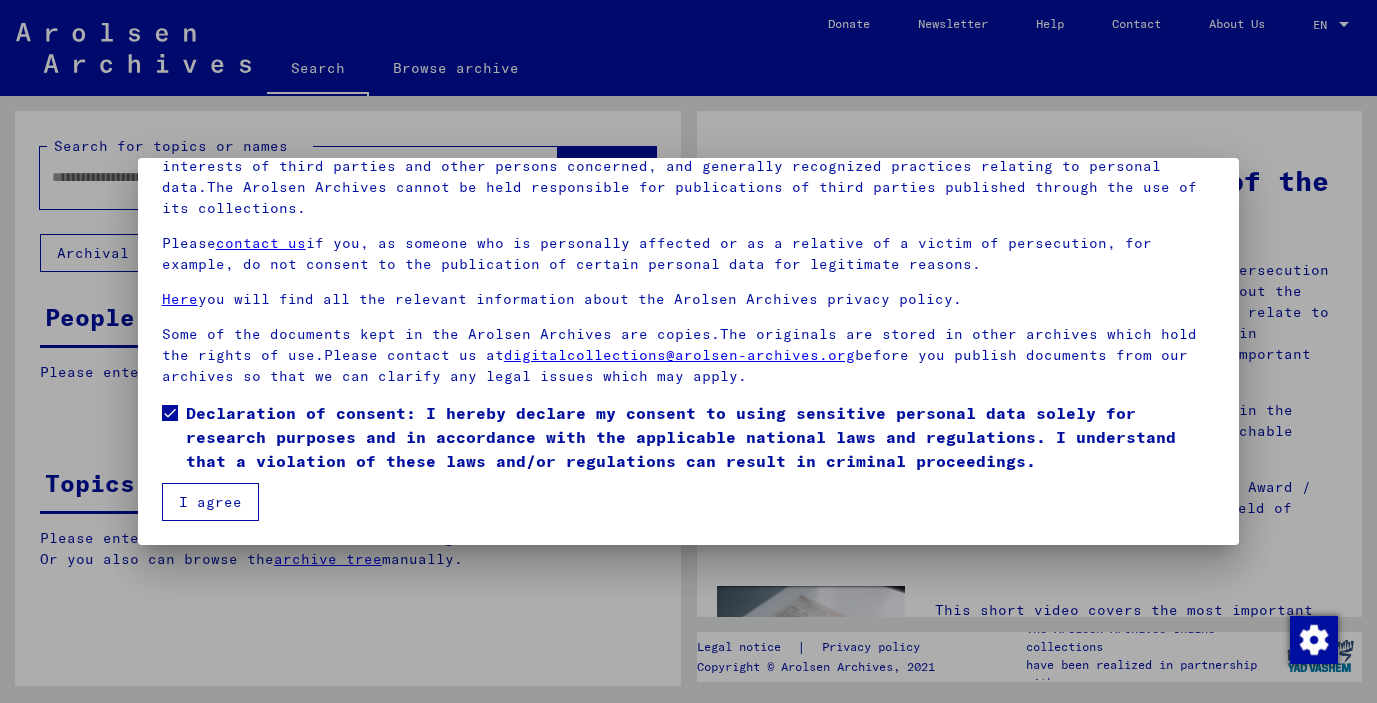 click on "I agree" at bounding box center (210, 502) 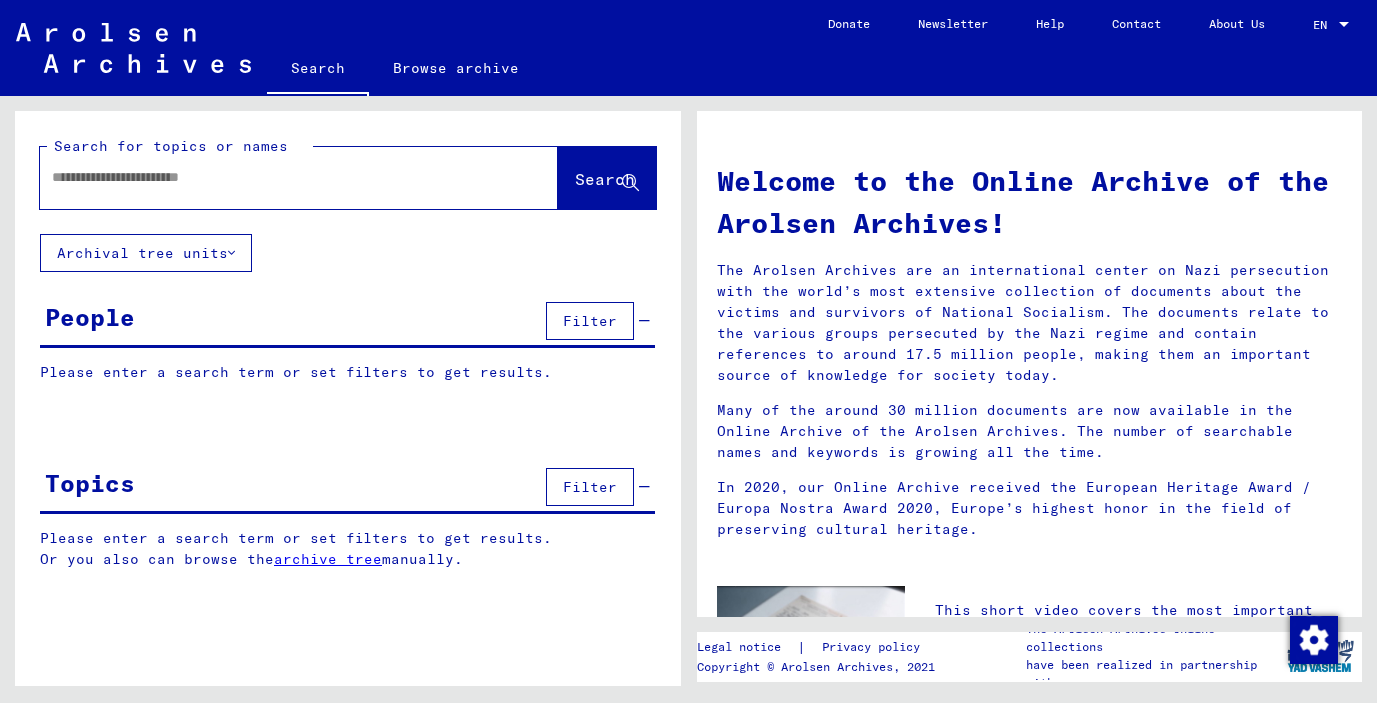 click 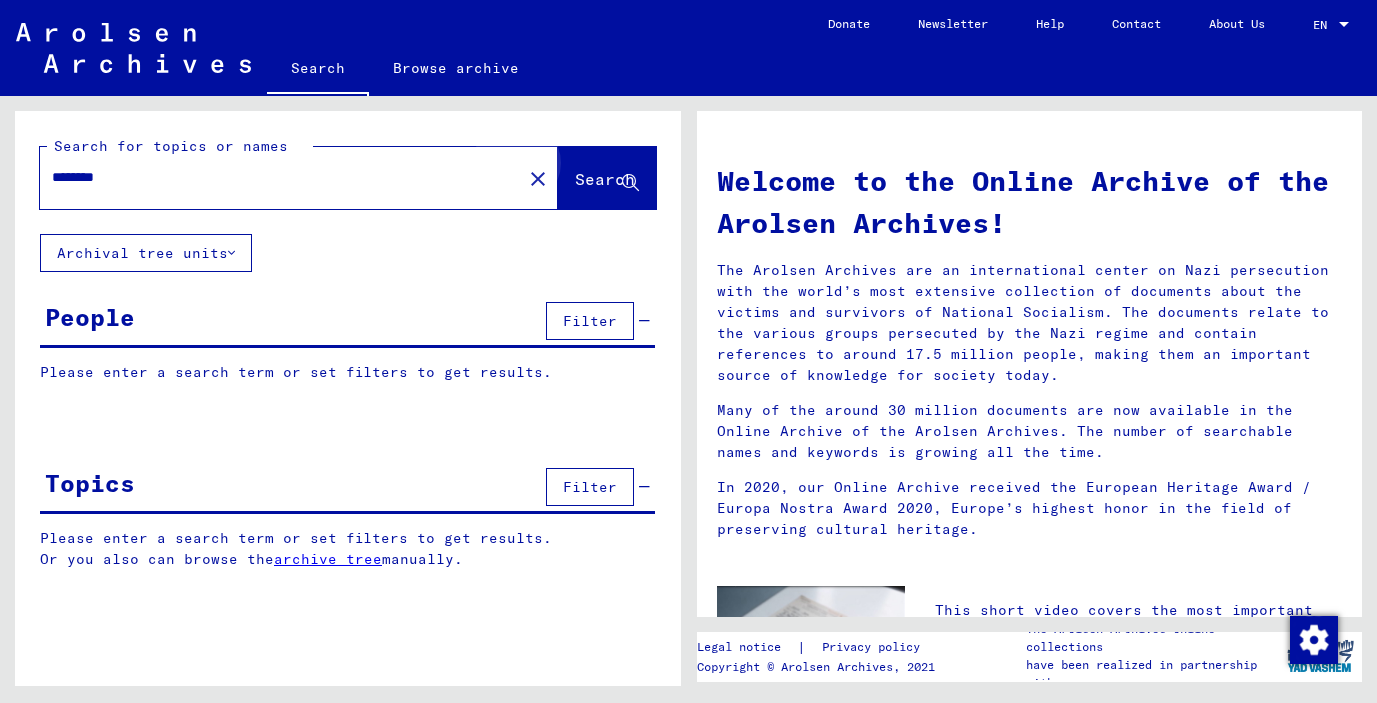click on "Search" 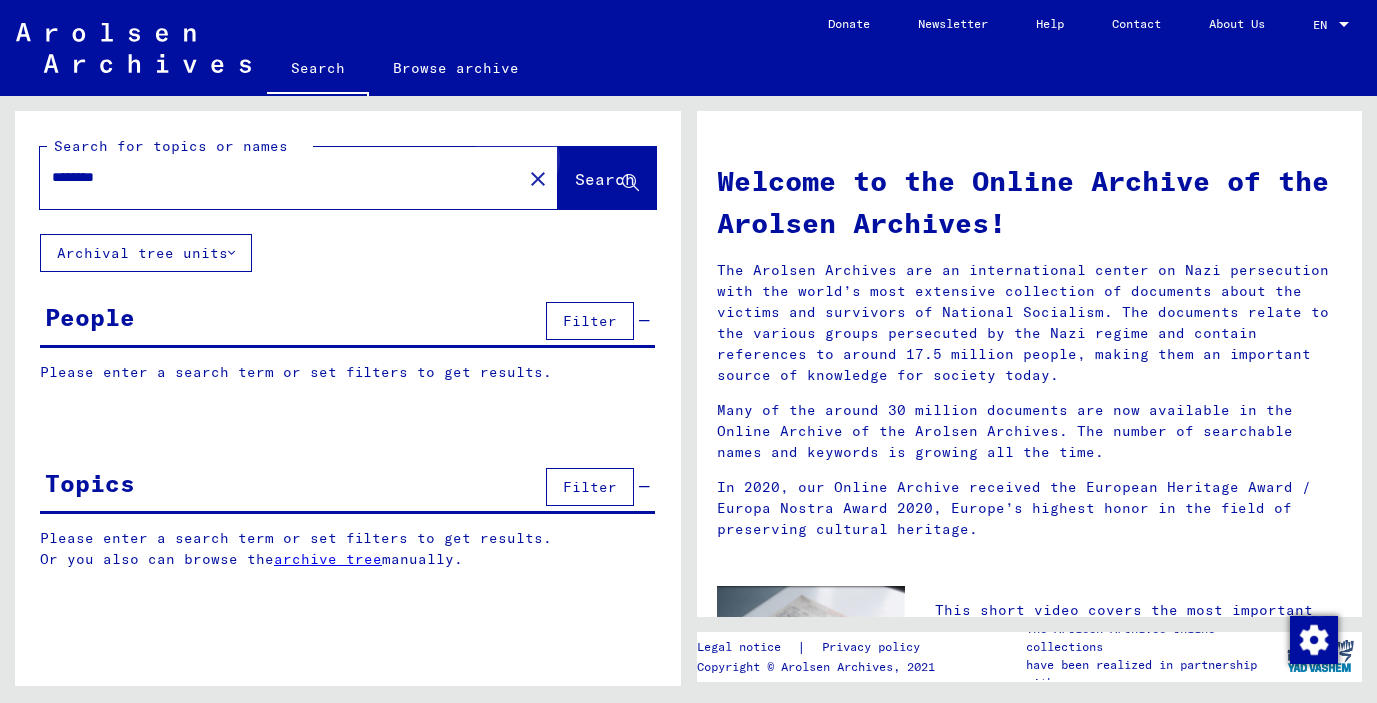 click on "Search" 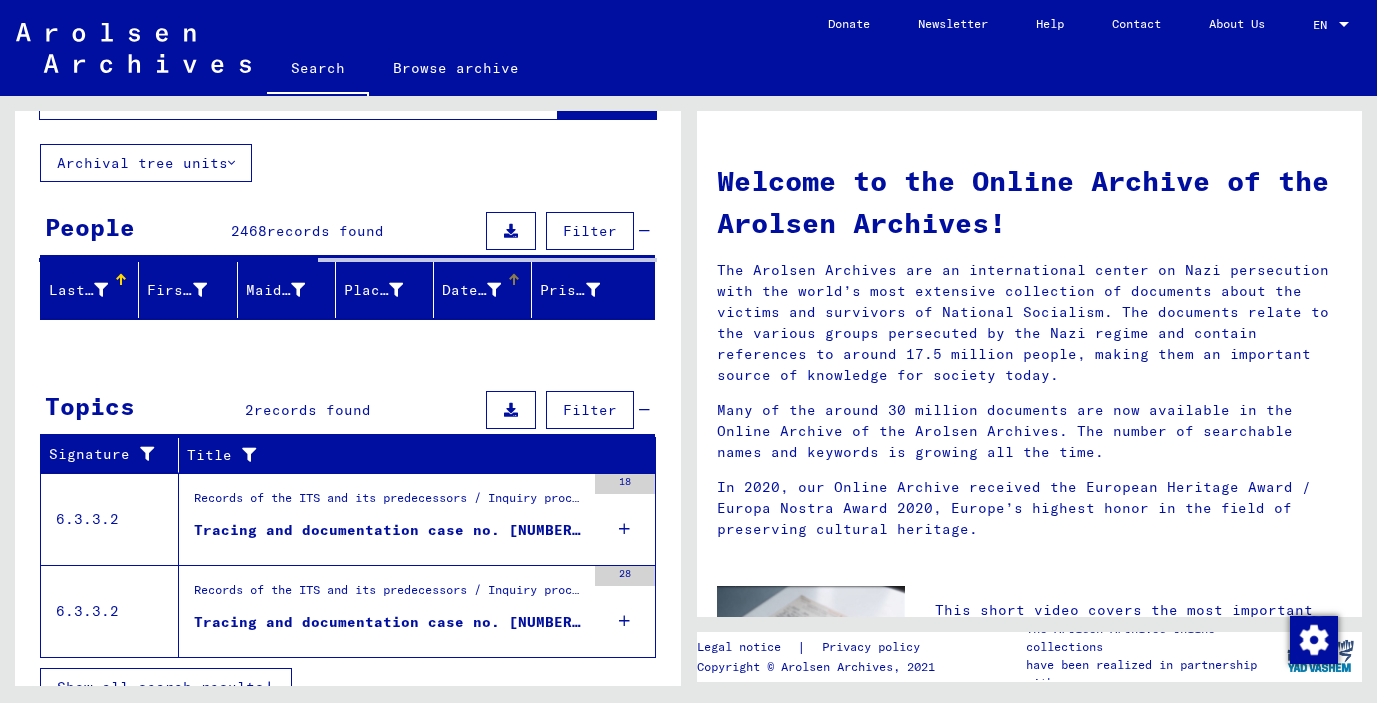 scroll, scrollTop: 120, scrollLeft: 0, axis: vertical 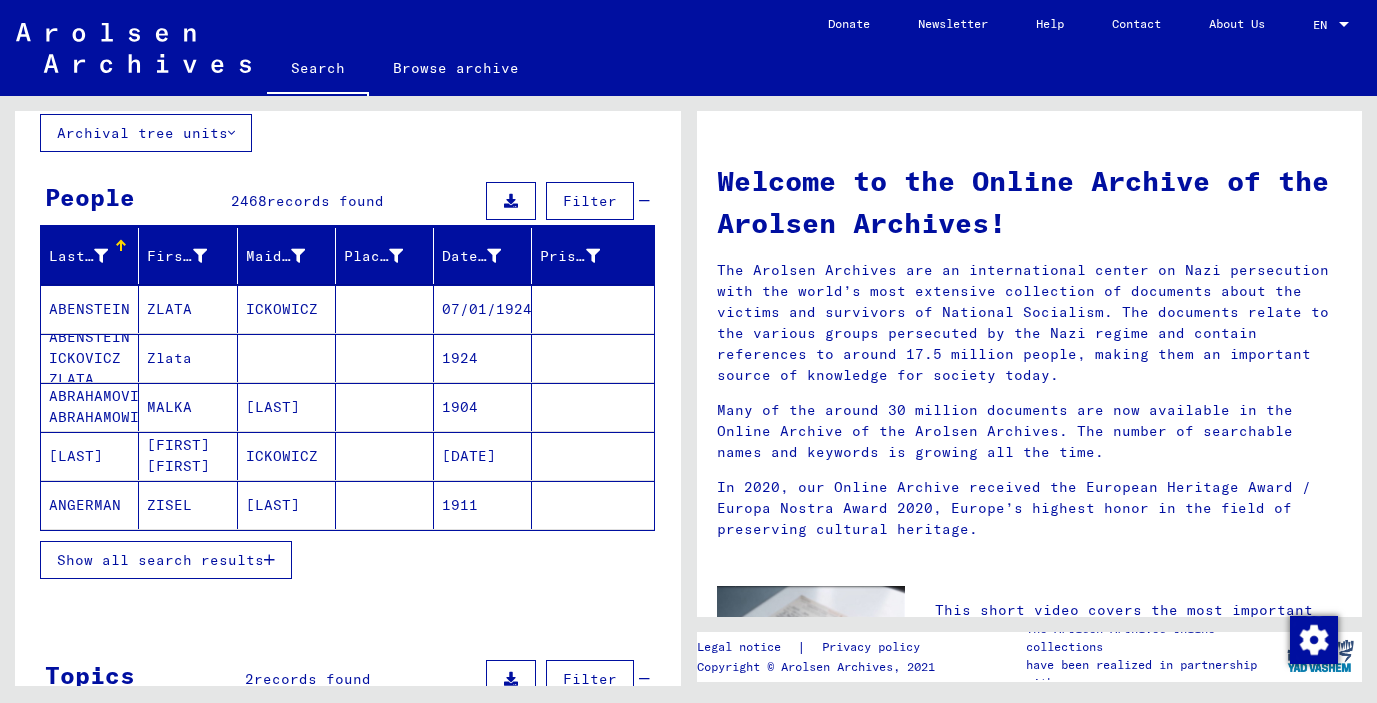 click on "Last Name" at bounding box center (78, 256) 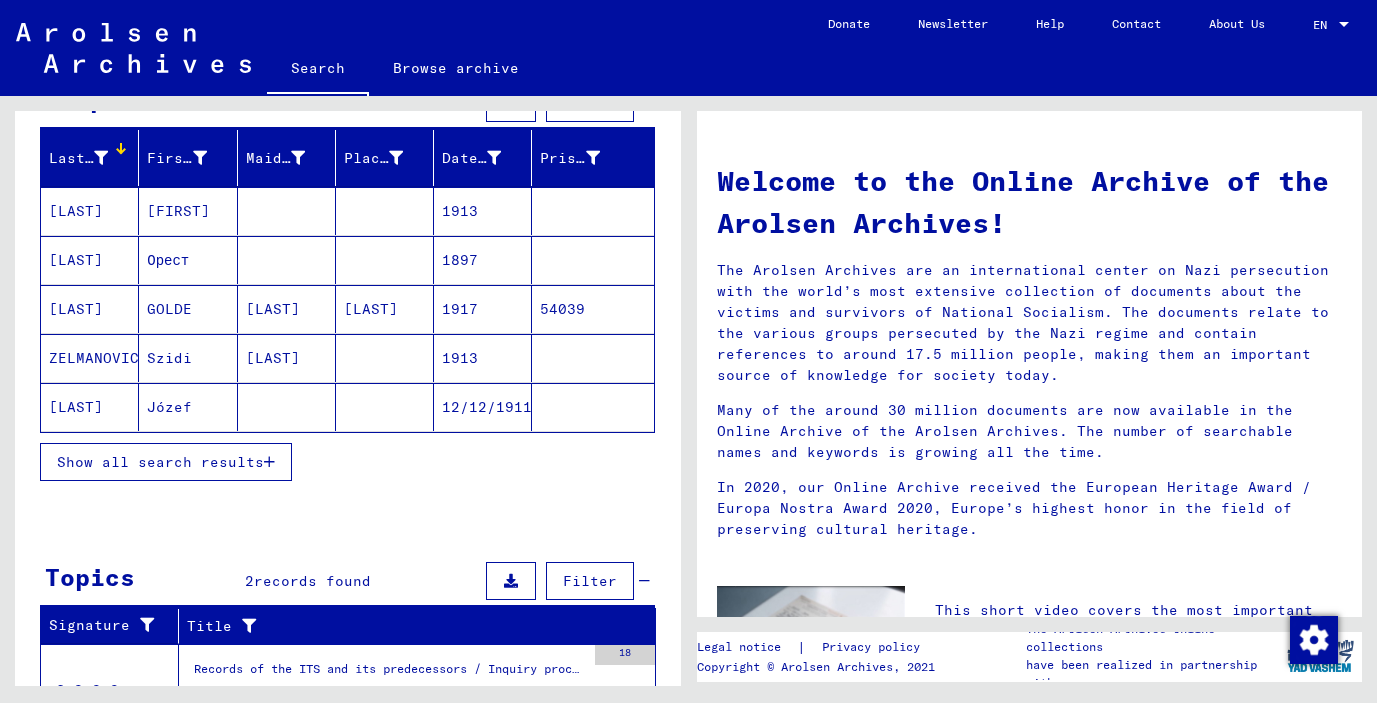 scroll, scrollTop: 222, scrollLeft: 0, axis: vertical 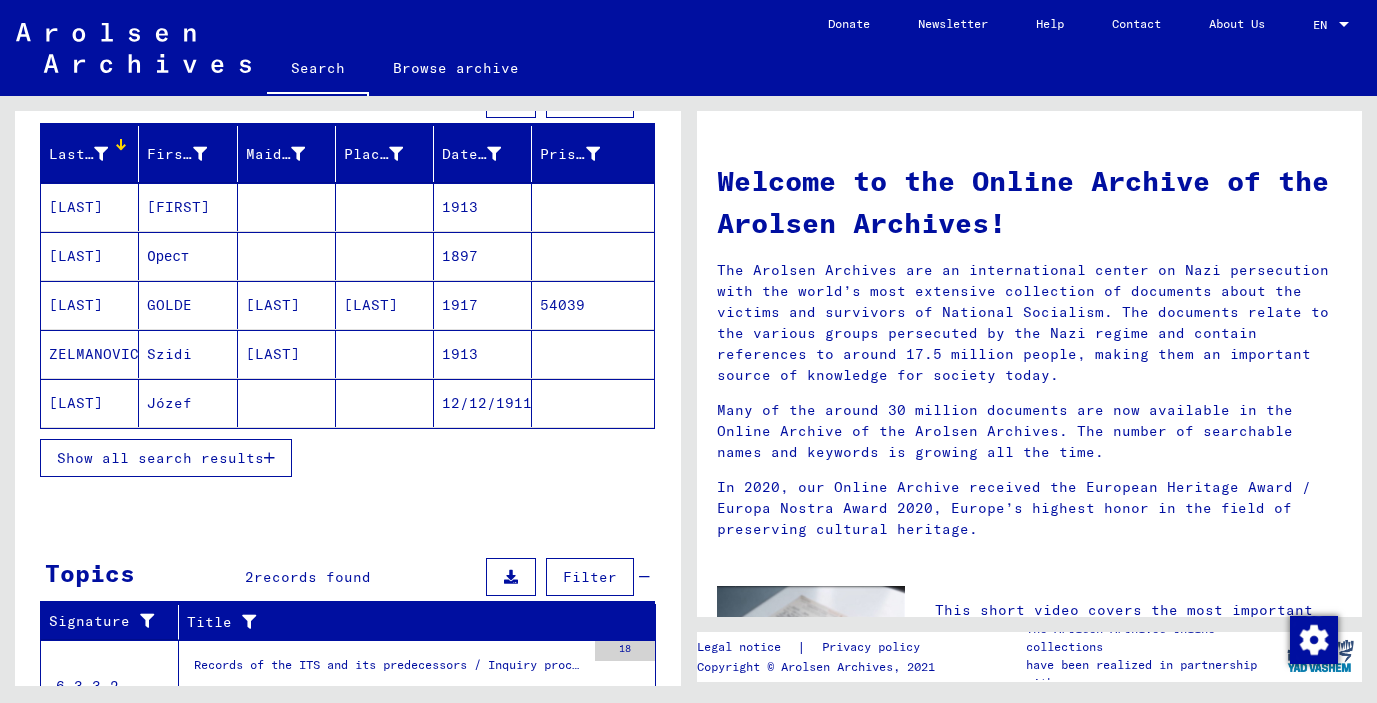 click on "Show all search results" at bounding box center [160, 458] 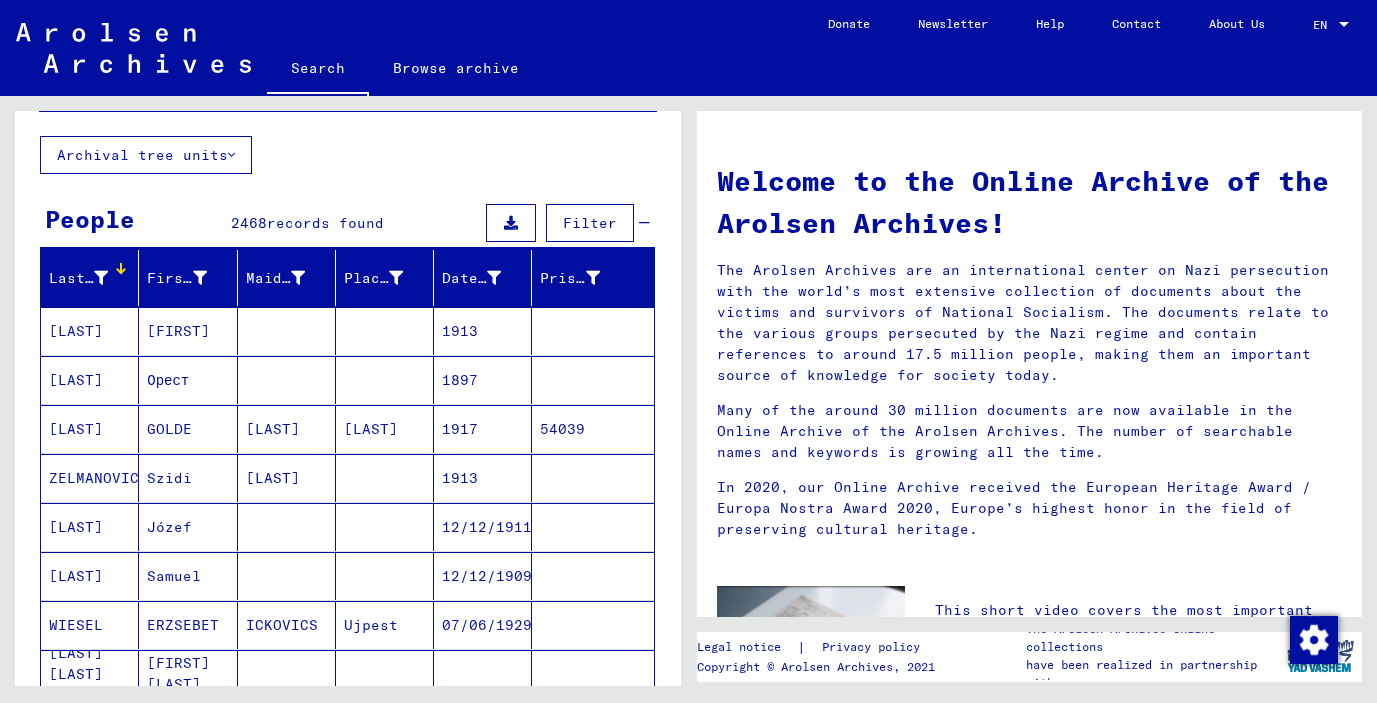 scroll, scrollTop: 99, scrollLeft: 0, axis: vertical 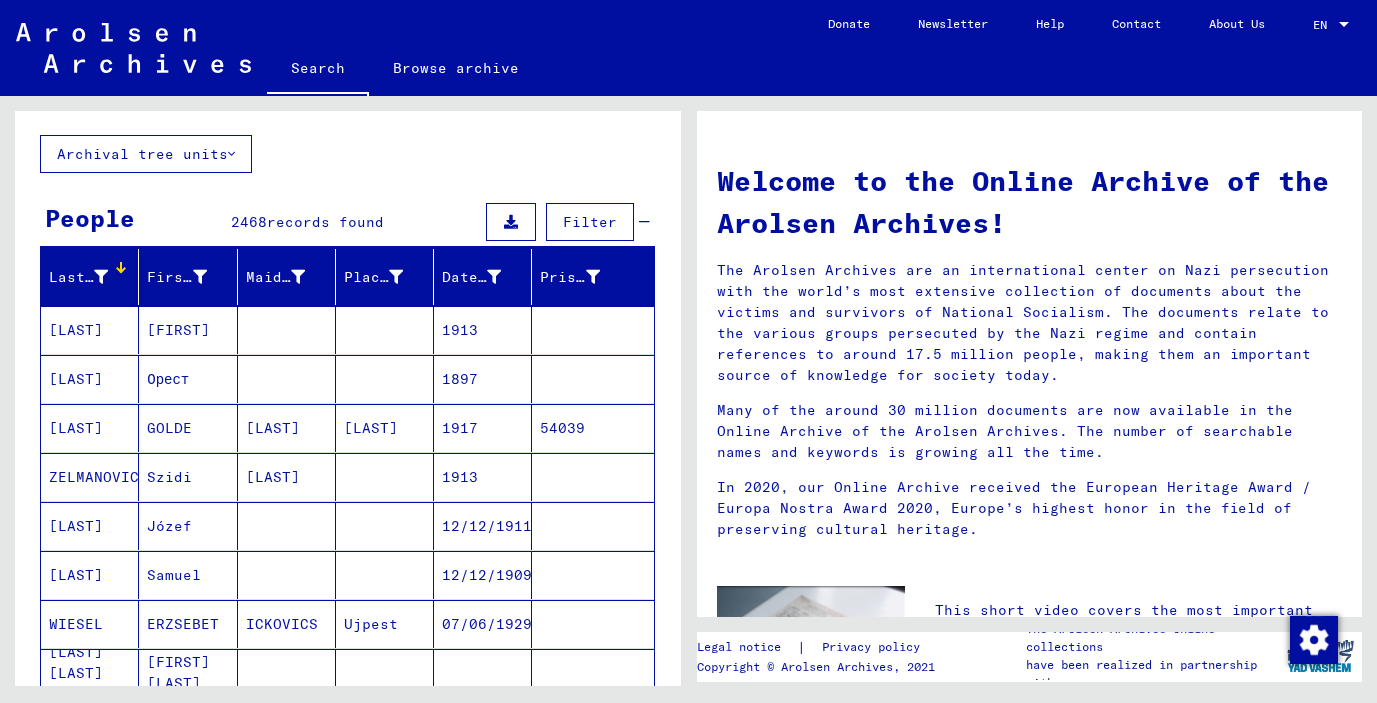 click on "Filter" at bounding box center [590, 222] 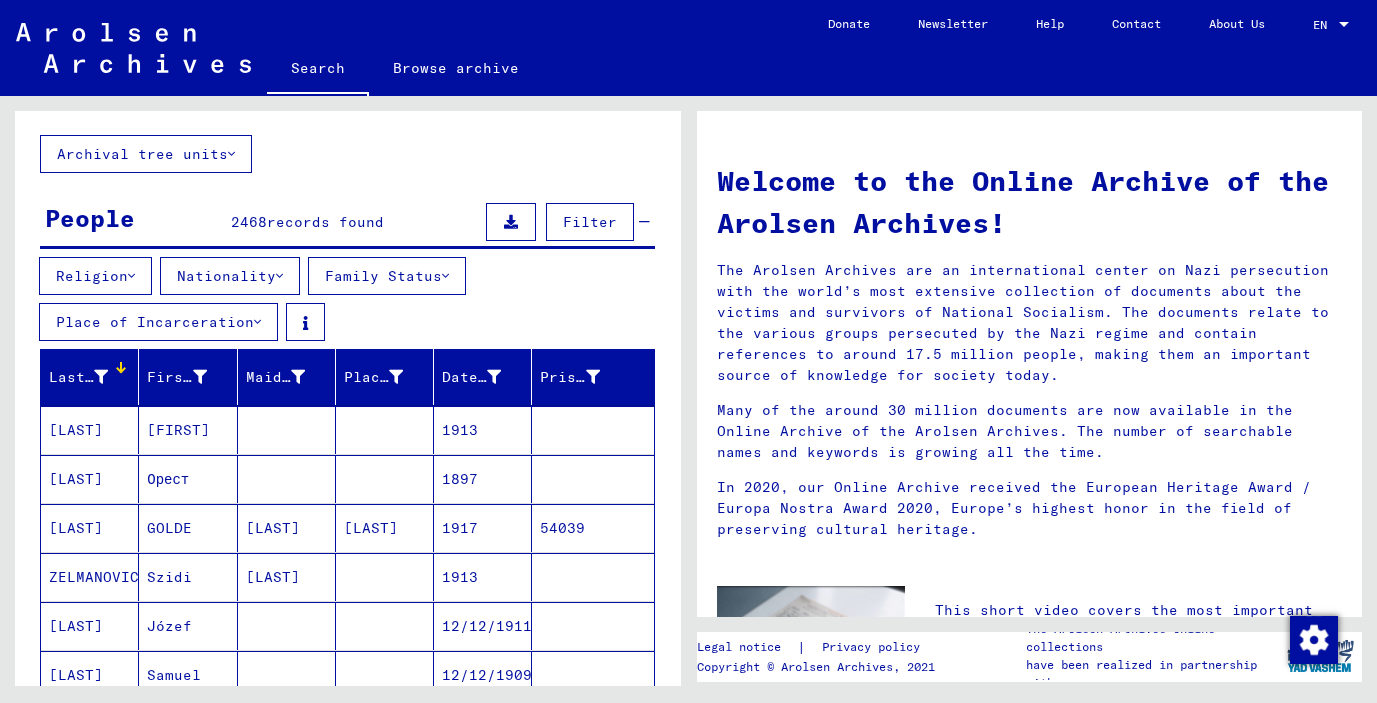 scroll, scrollTop: 0, scrollLeft: 0, axis: both 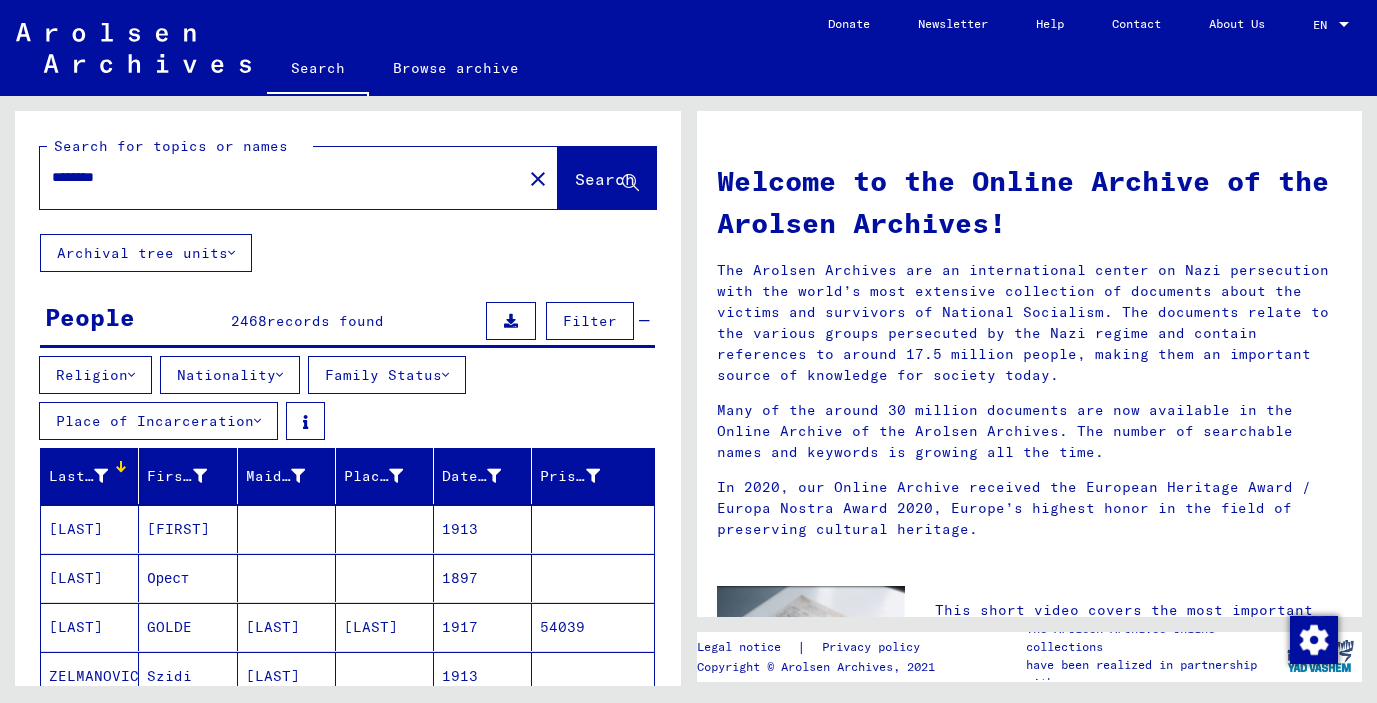 click on "********" at bounding box center (275, 177) 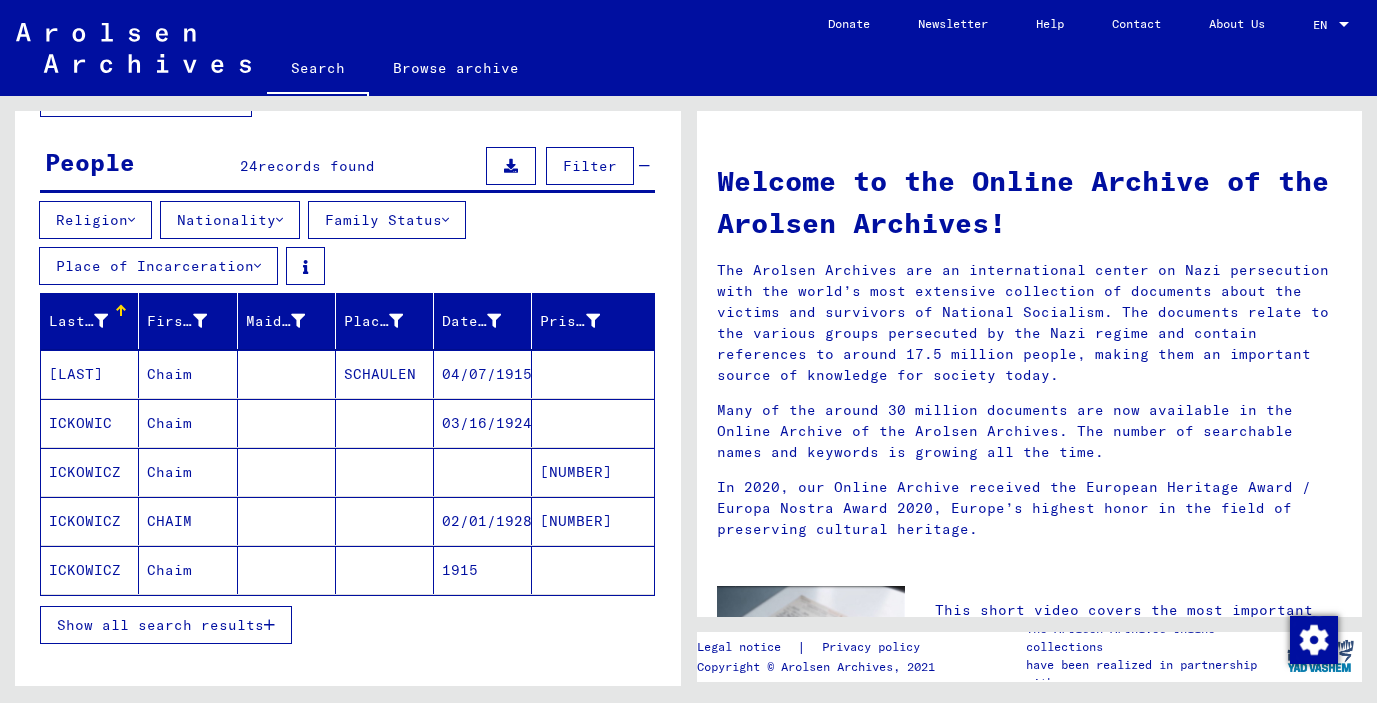 scroll, scrollTop: 159, scrollLeft: 0, axis: vertical 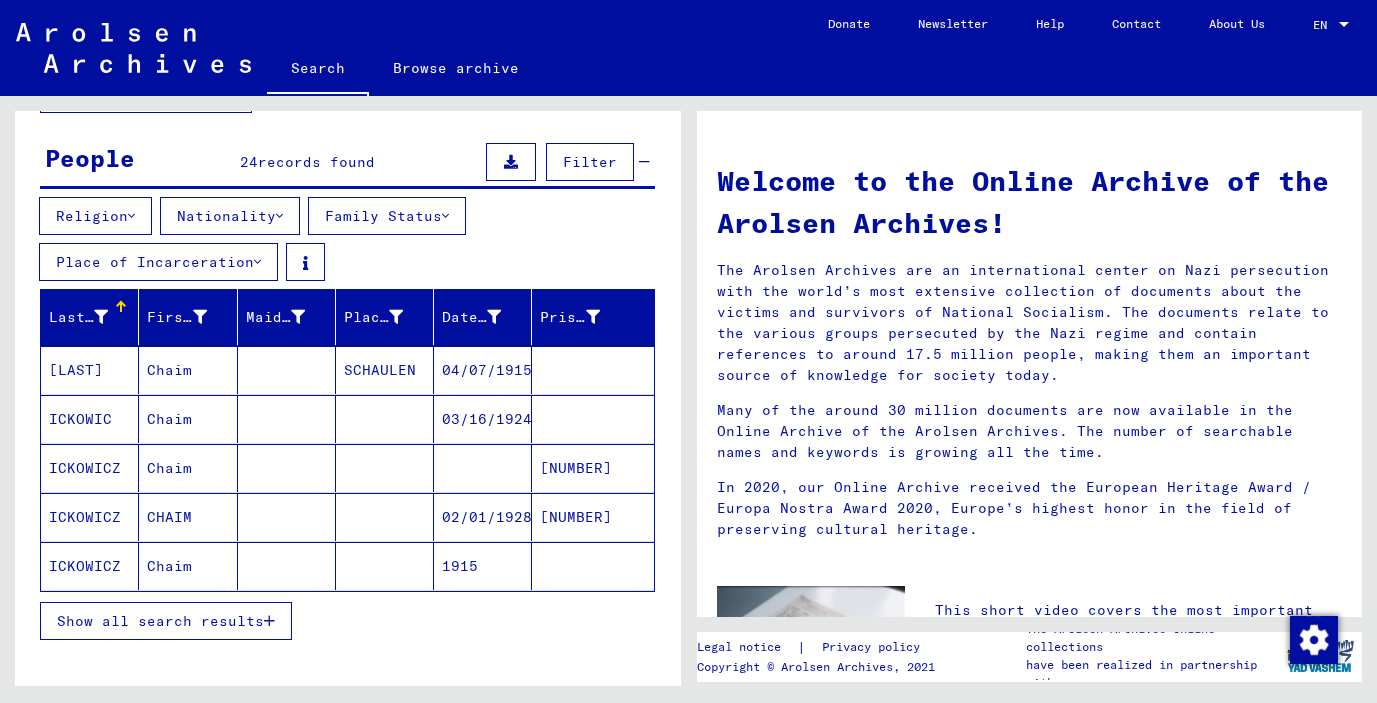 click on "ICKOWICZ" at bounding box center (90, 566) 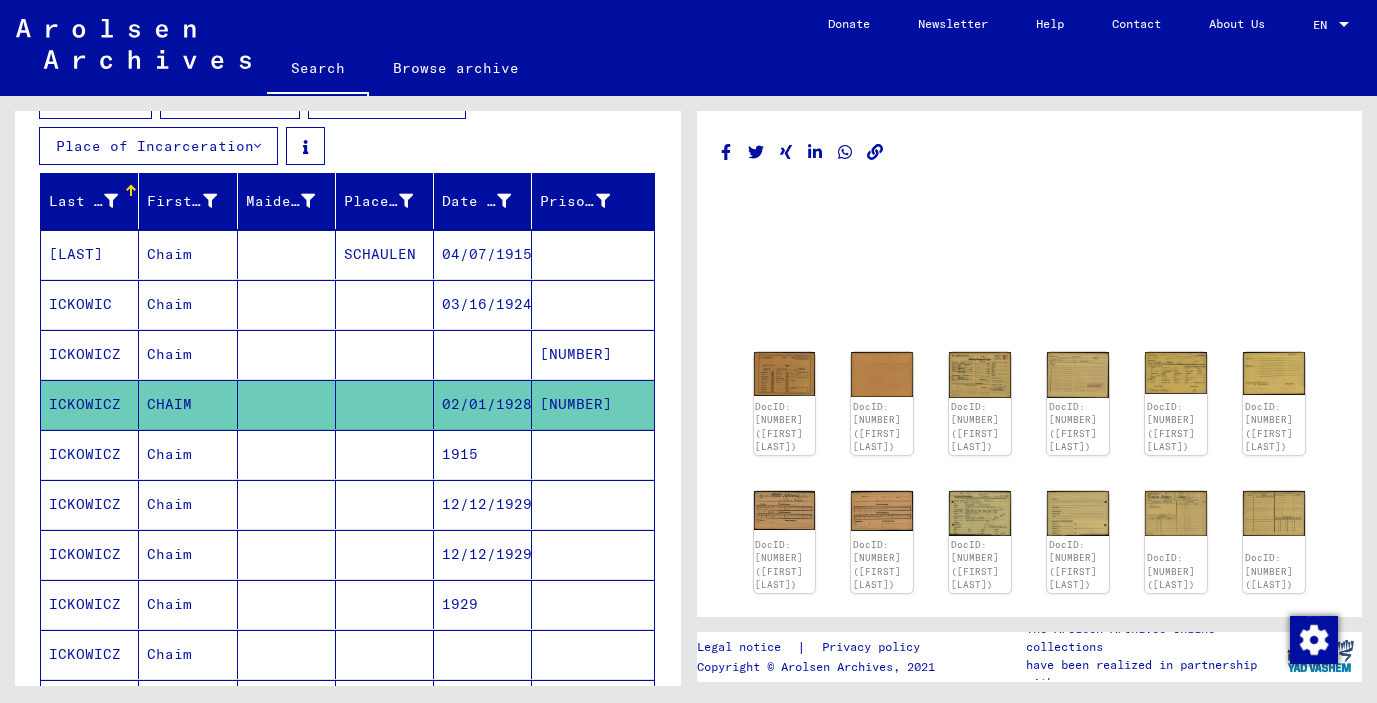 scroll, scrollTop: 277, scrollLeft: 0, axis: vertical 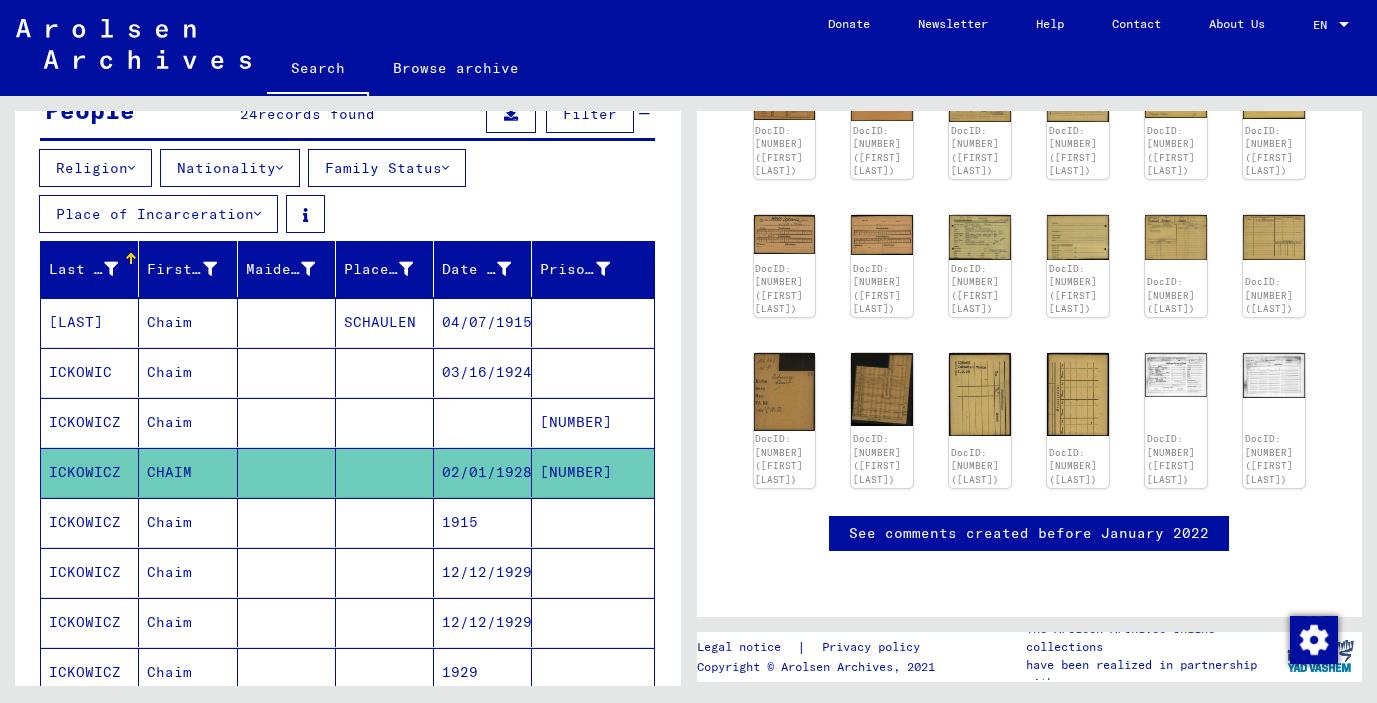 click on "Place of Incarceration" at bounding box center (158, 214) 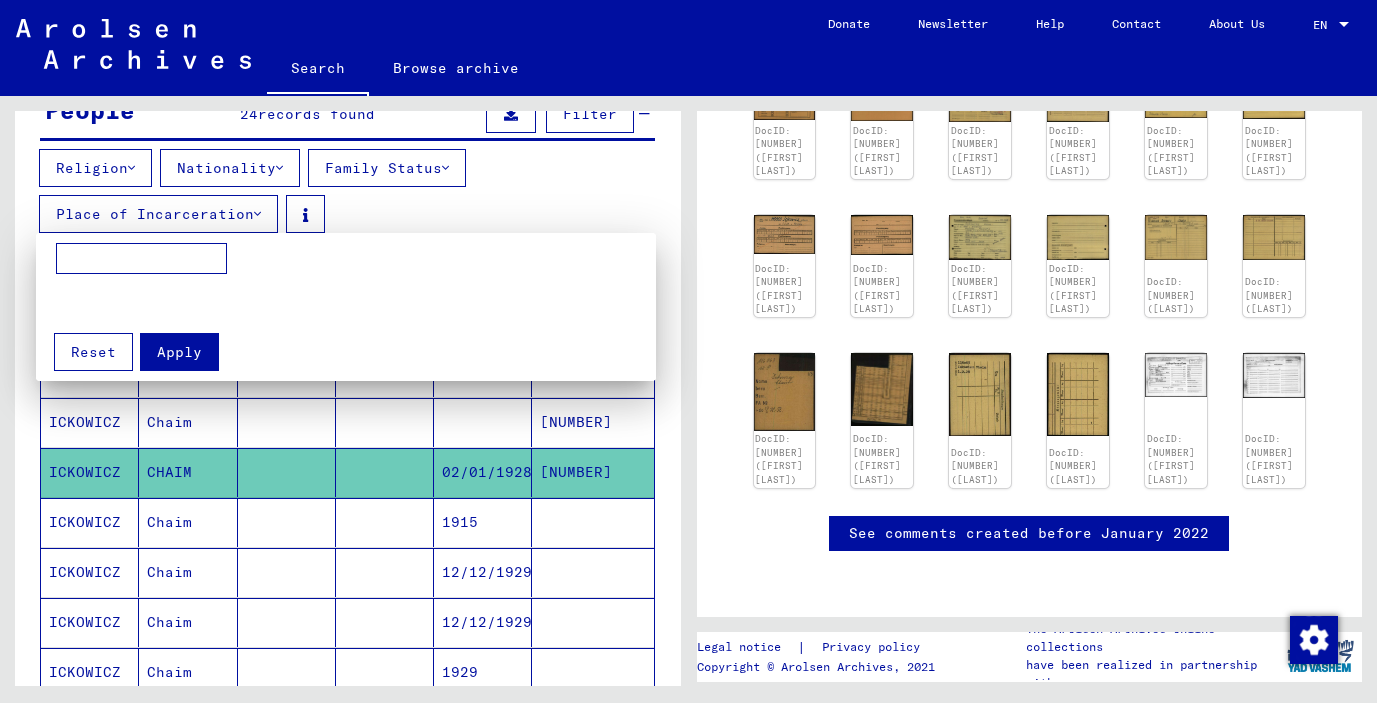drag, startPoint x: 245, startPoint y: 213, endPoint x: 141, endPoint y: 213, distance: 104 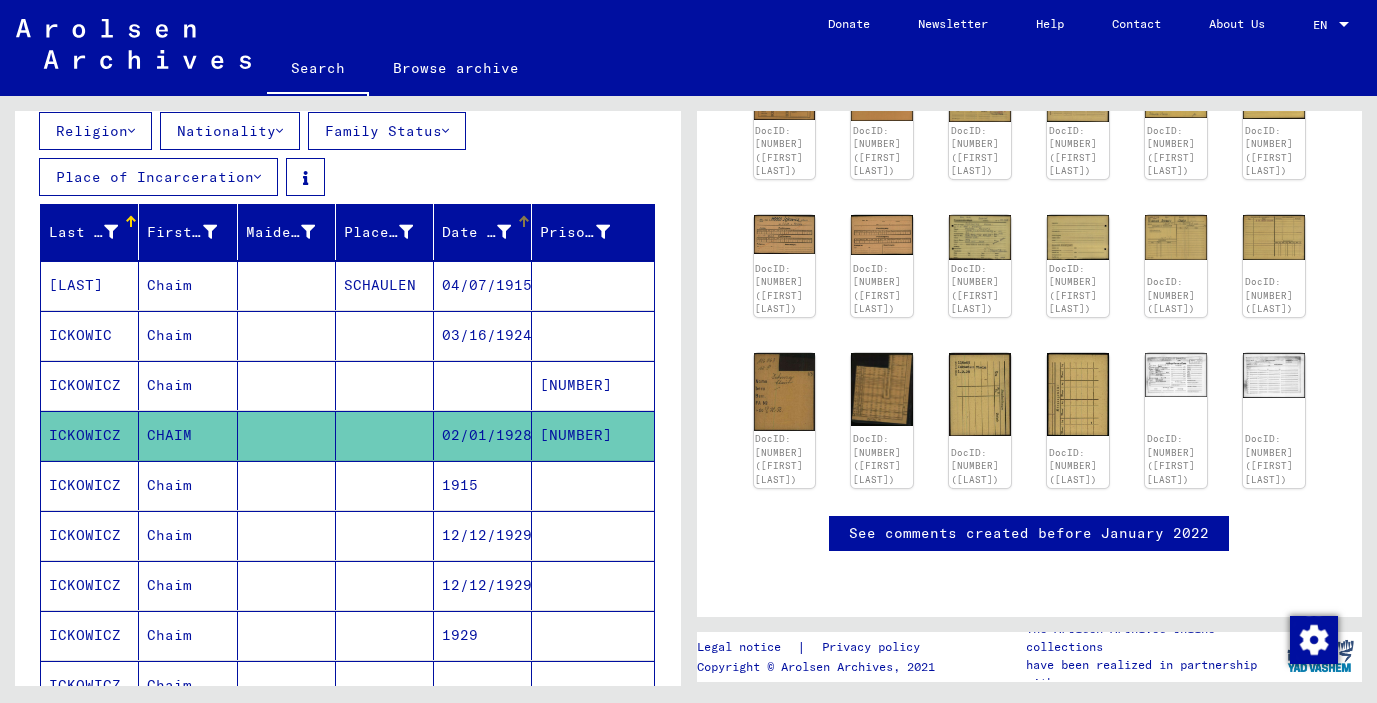 scroll, scrollTop: 268, scrollLeft: 0, axis: vertical 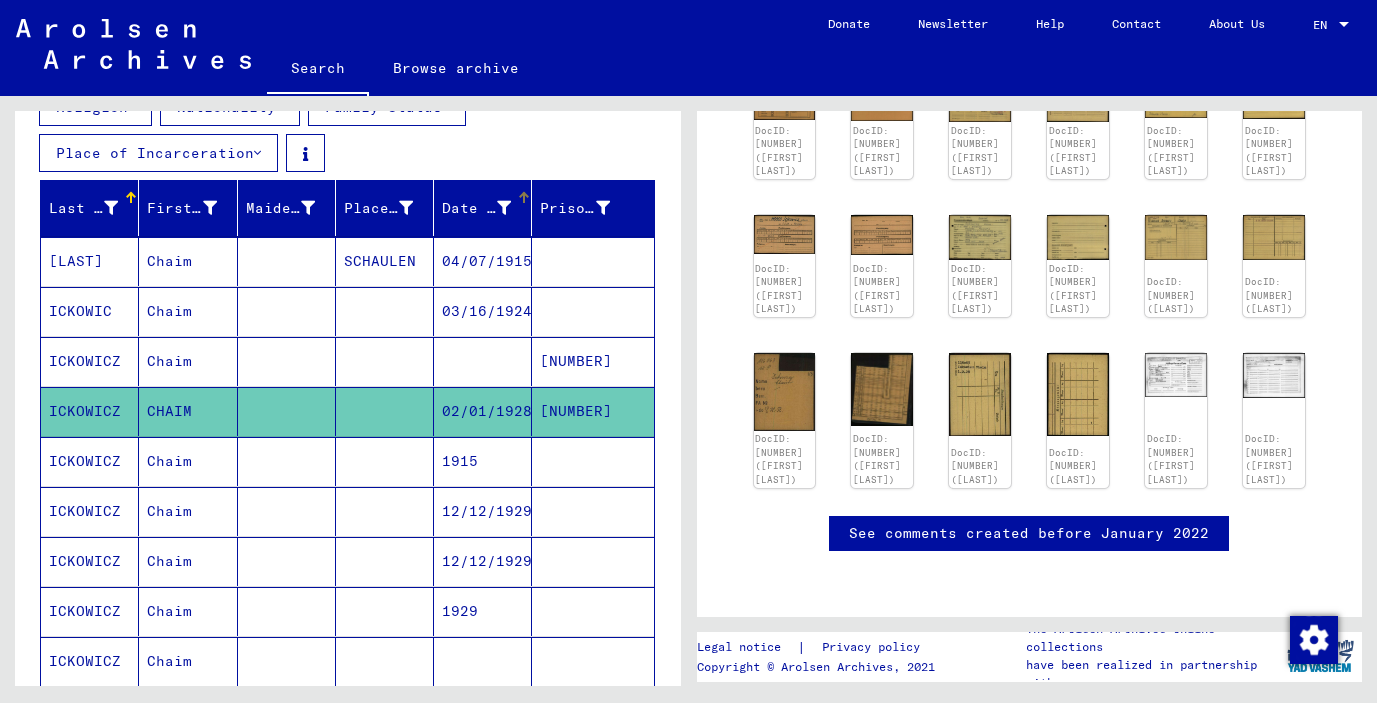 click on "Date of Birth" at bounding box center [489, 208] 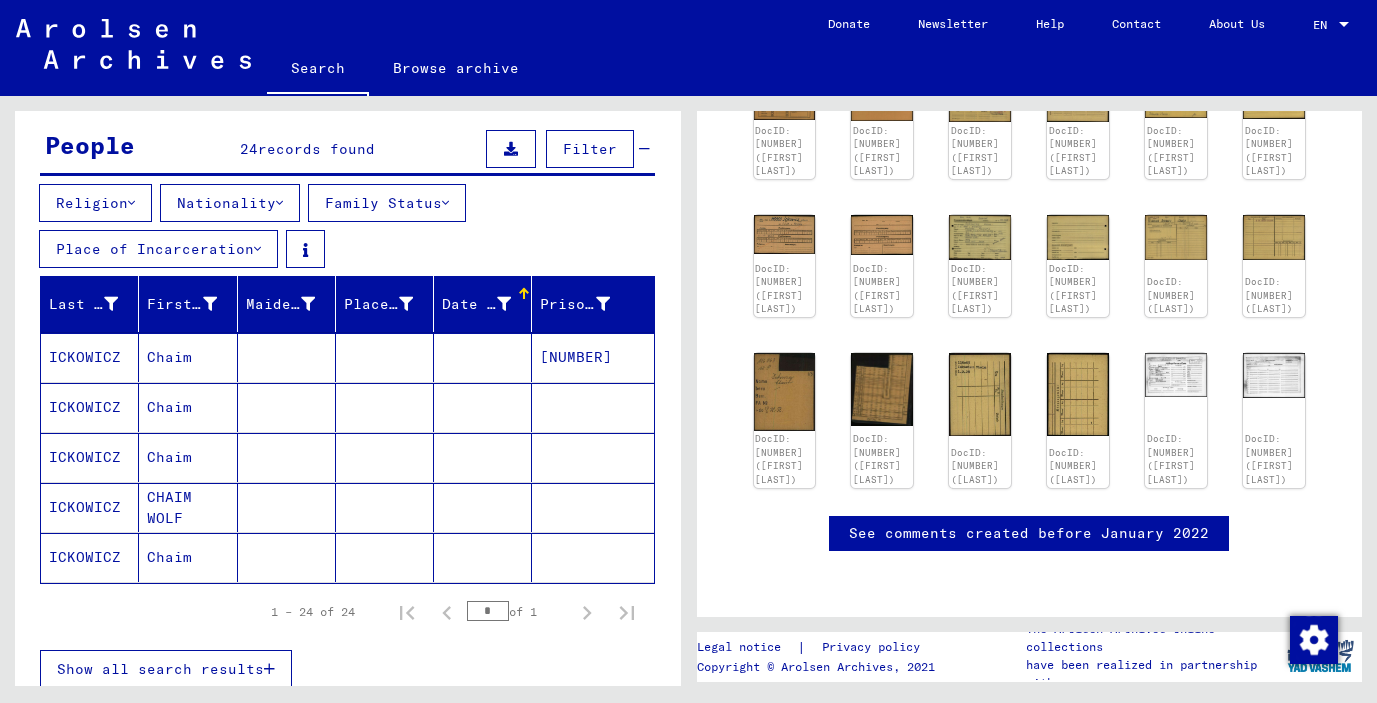 scroll, scrollTop: 322, scrollLeft: 0, axis: vertical 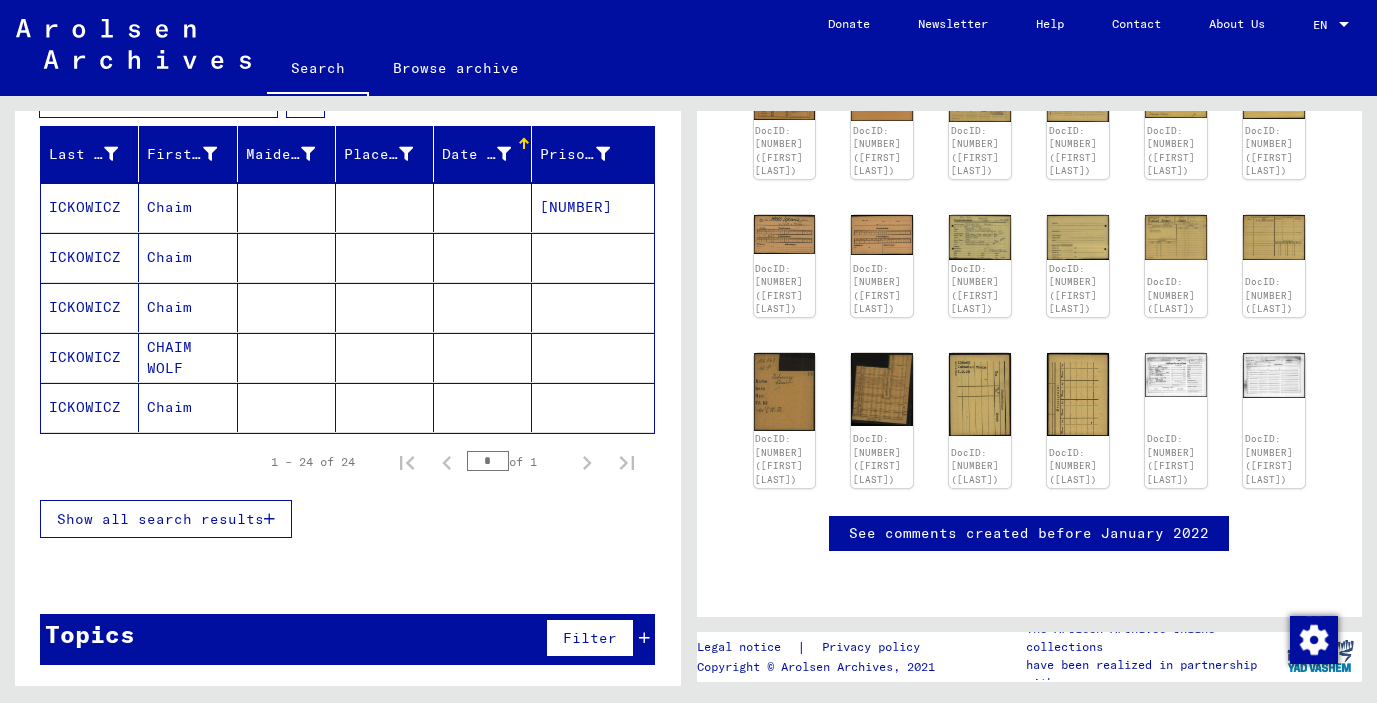 click on "Show all search results" at bounding box center (160, 519) 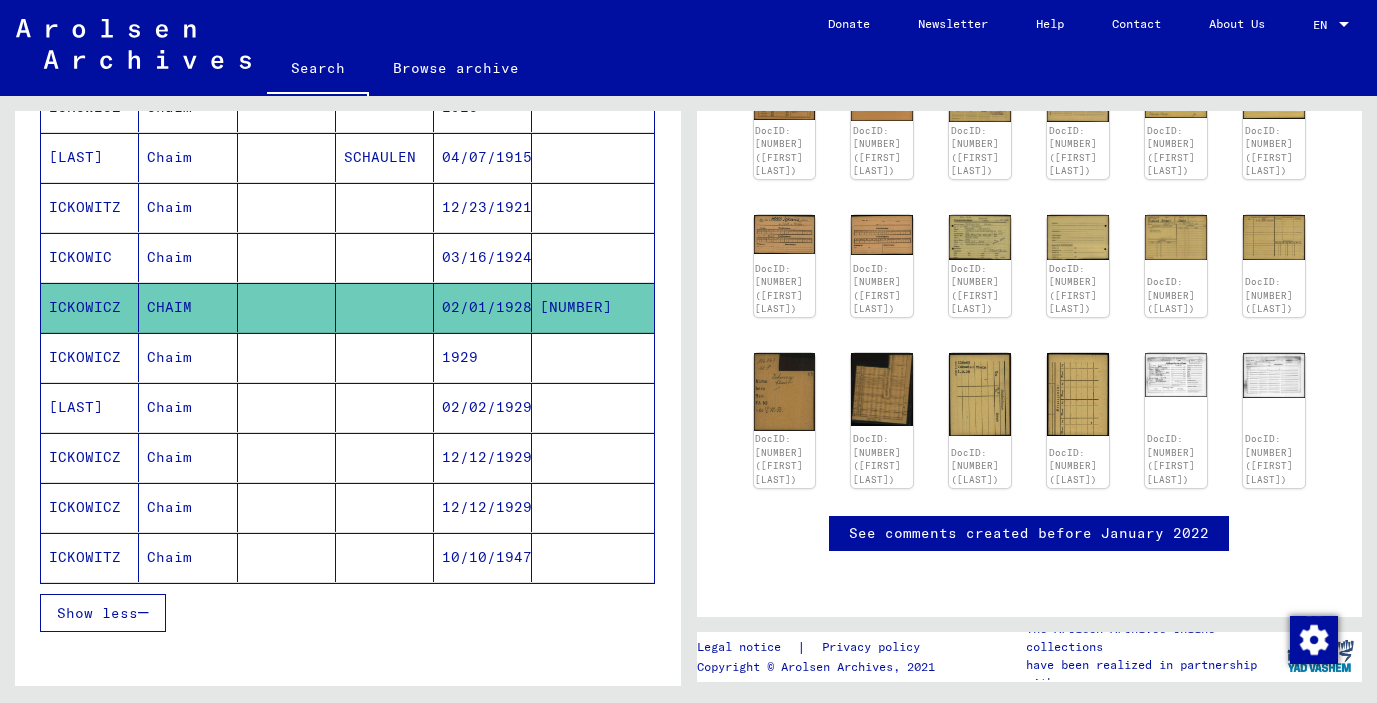 scroll, scrollTop: 1134, scrollLeft: 0, axis: vertical 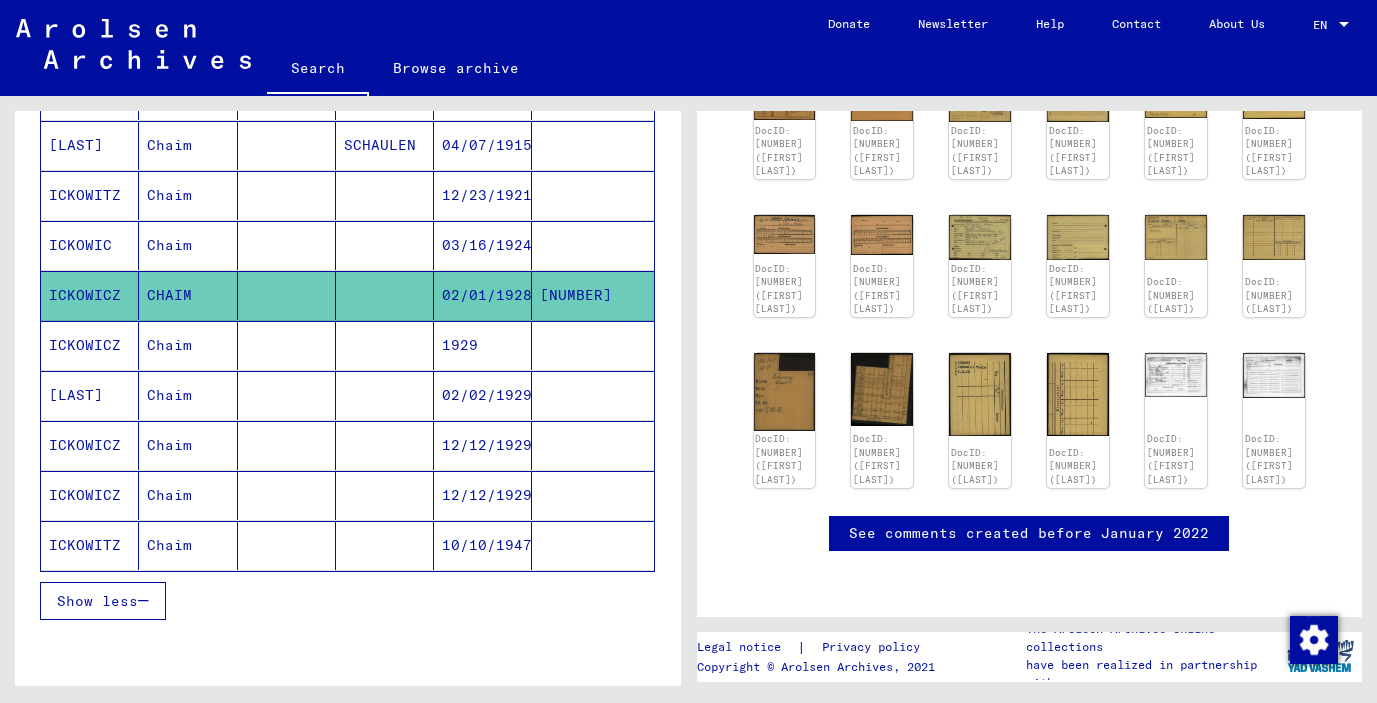 click on "ICKOWICZ" at bounding box center [90, 395] 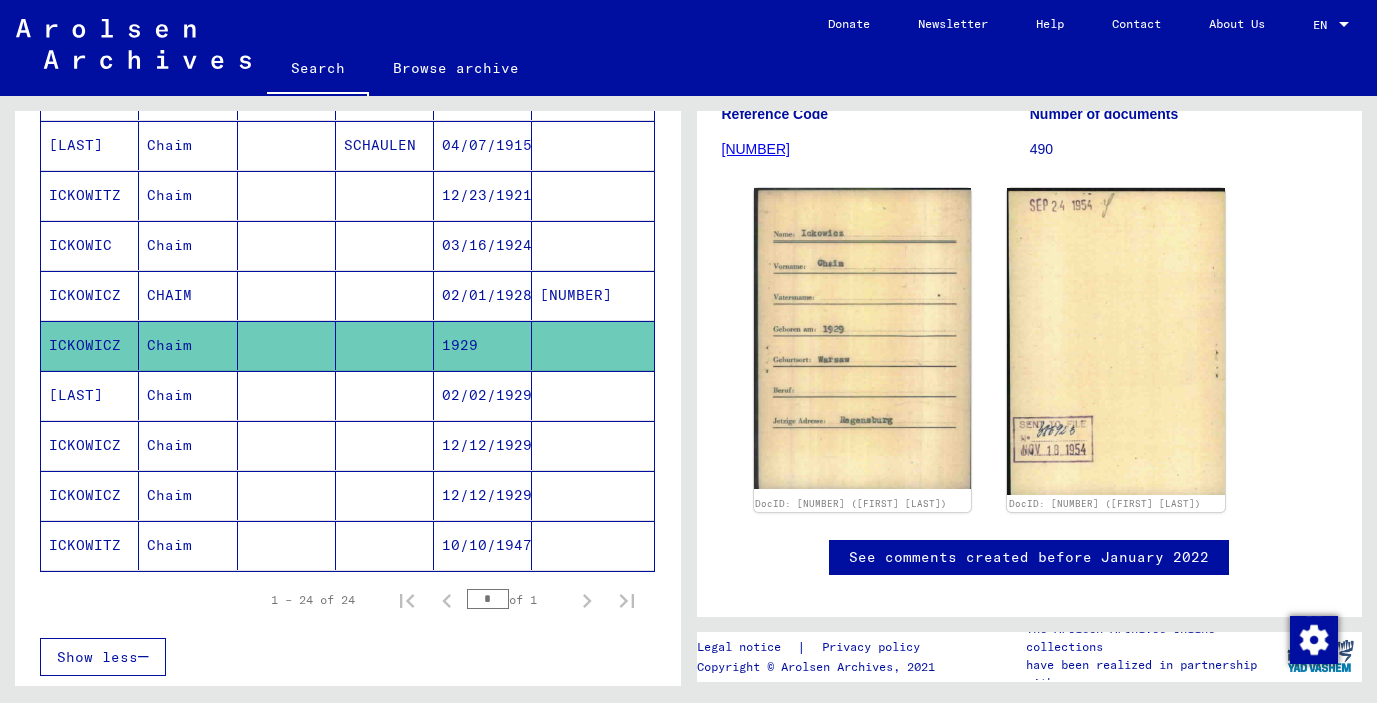 scroll, scrollTop: 313, scrollLeft: 0, axis: vertical 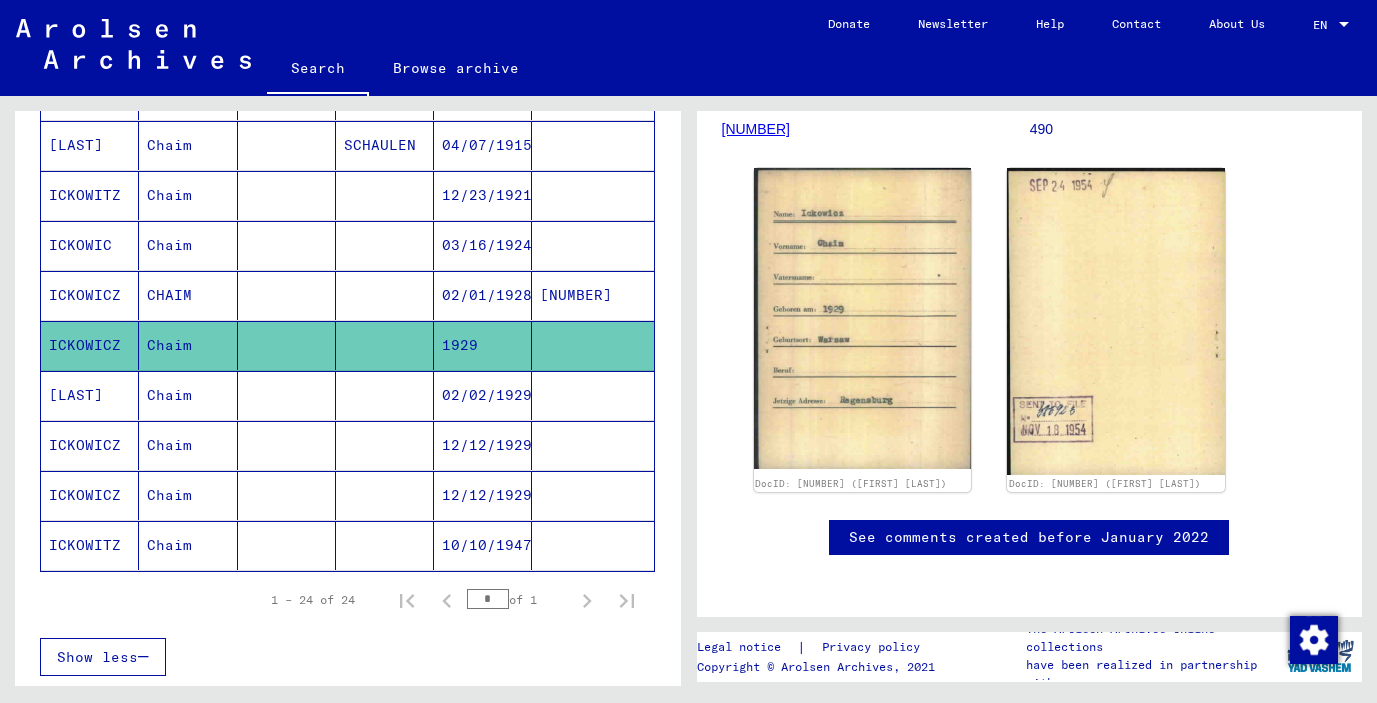 click on "[LAST]" at bounding box center (90, 445) 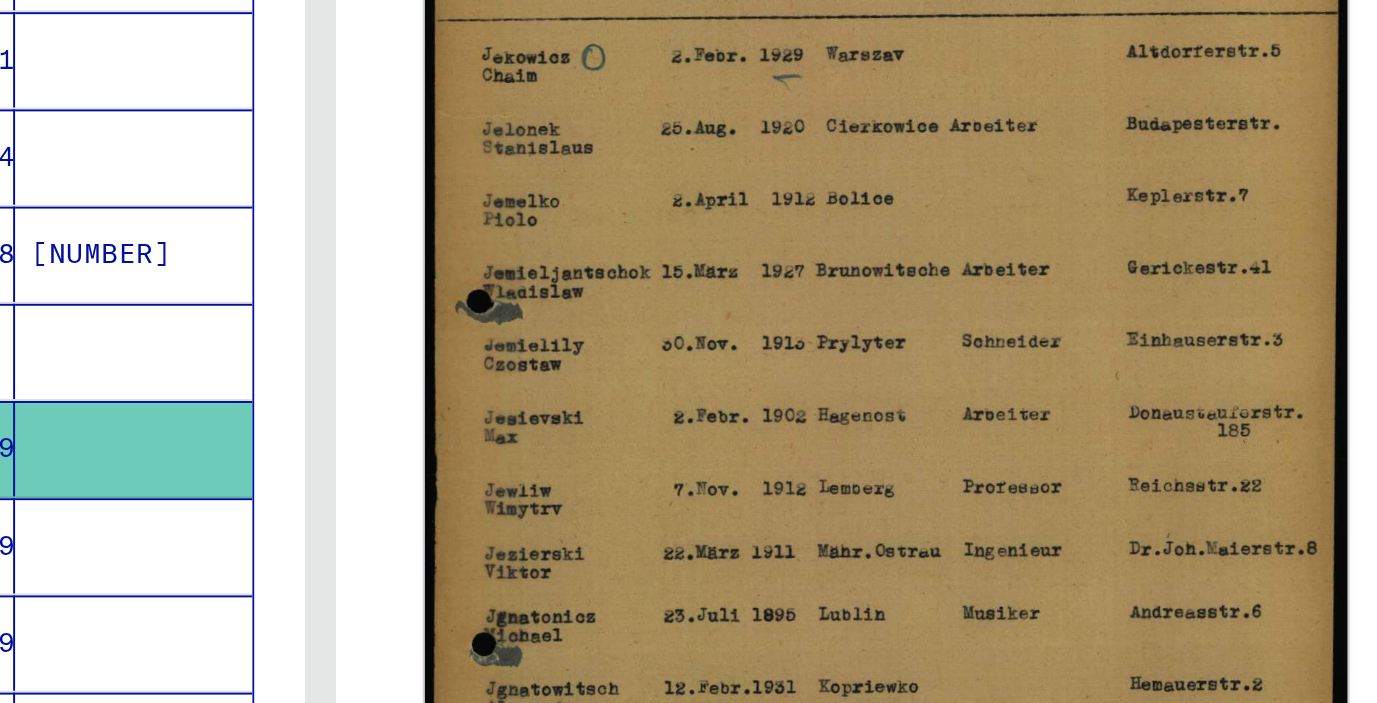 scroll, scrollTop: 406, scrollLeft: 0, axis: vertical 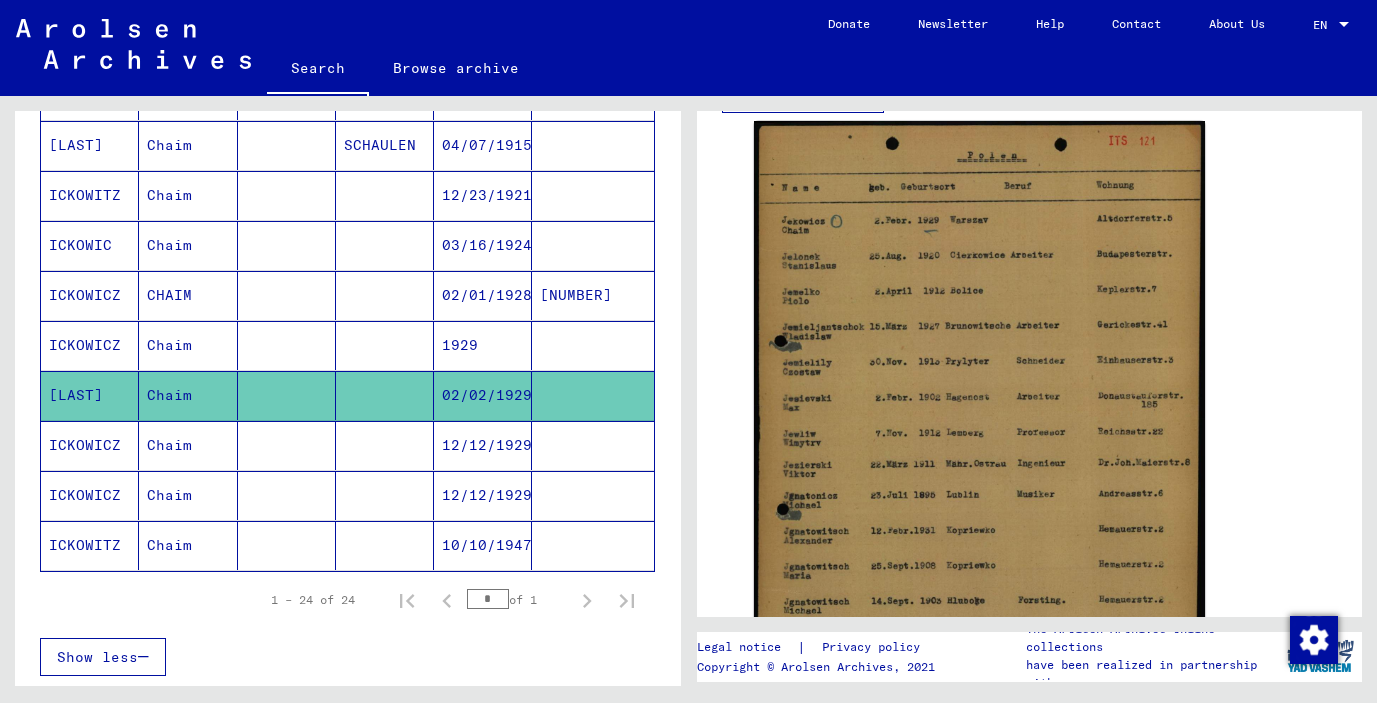 click on "ICKOWICZ" at bounding box center [90, 495] 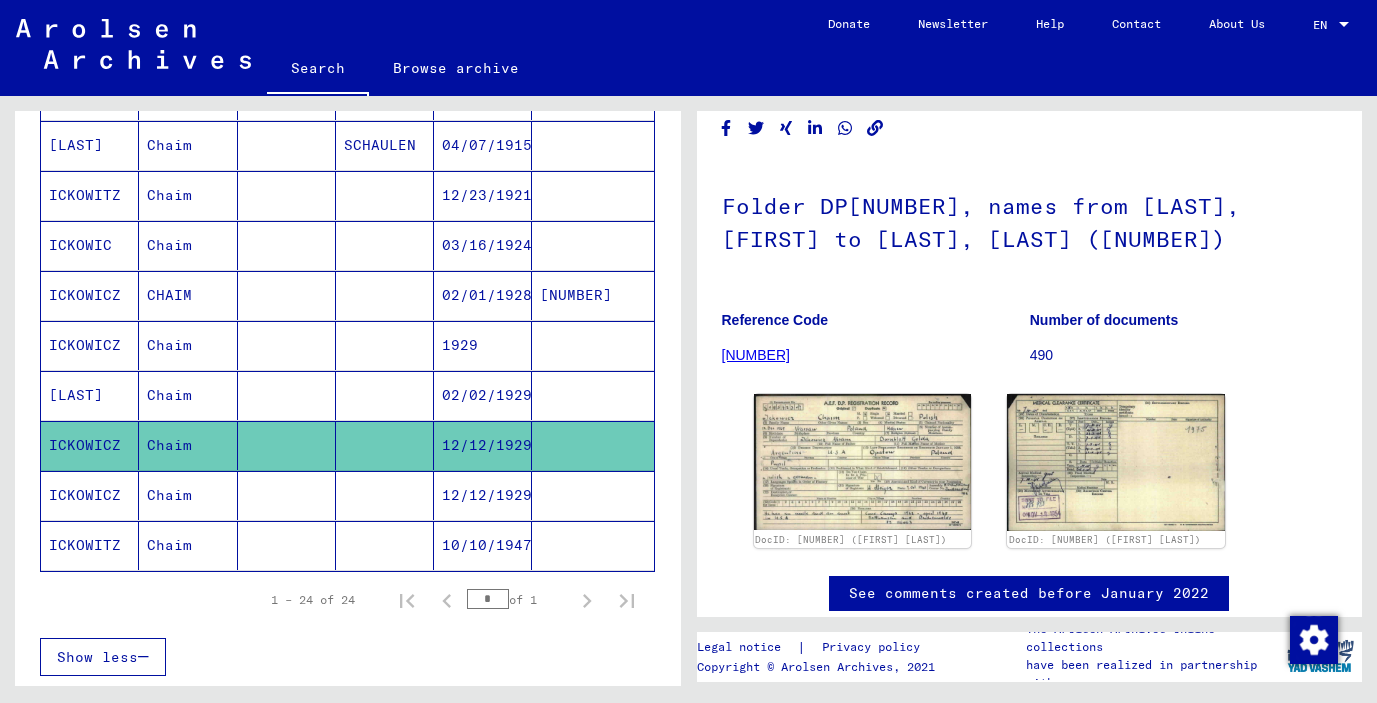 scroll, scrollTop: 89, scrollLeft: 0, axis: vertical 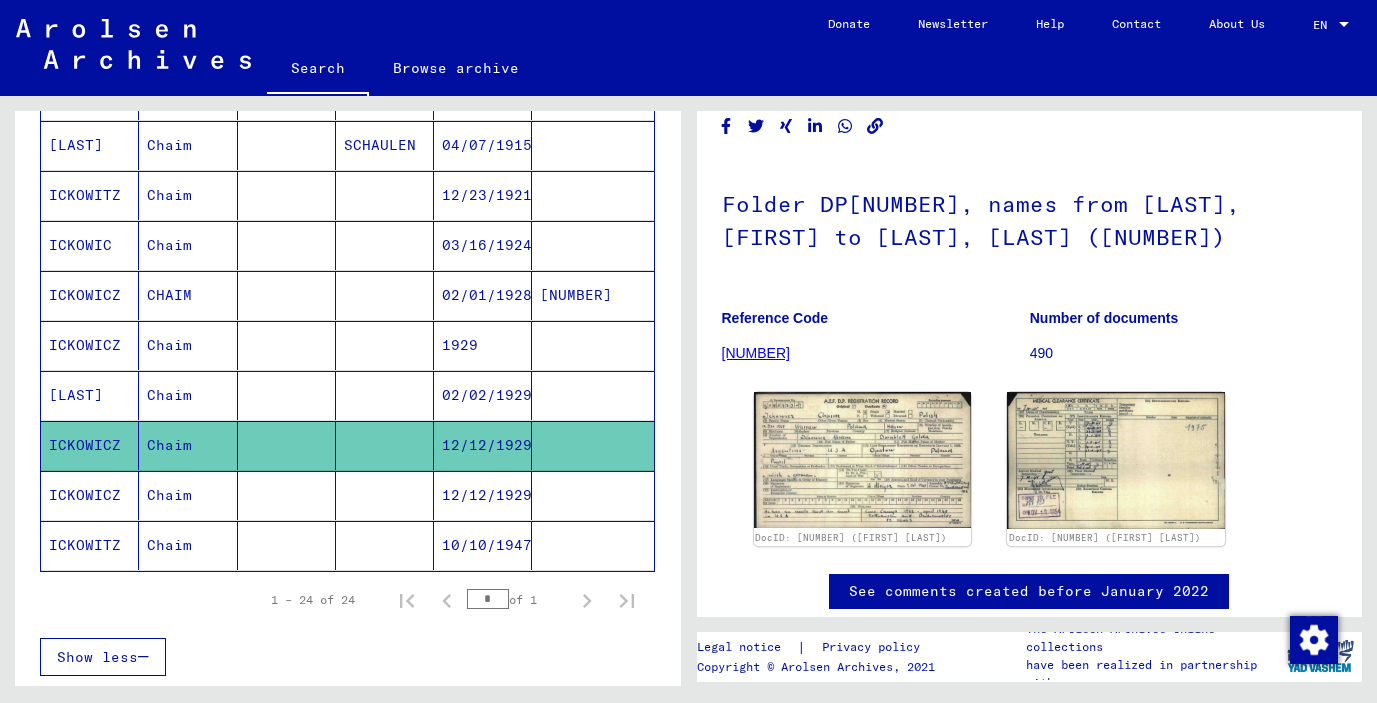 click on "ICKOWICZ" at bounding box center (90, 545) 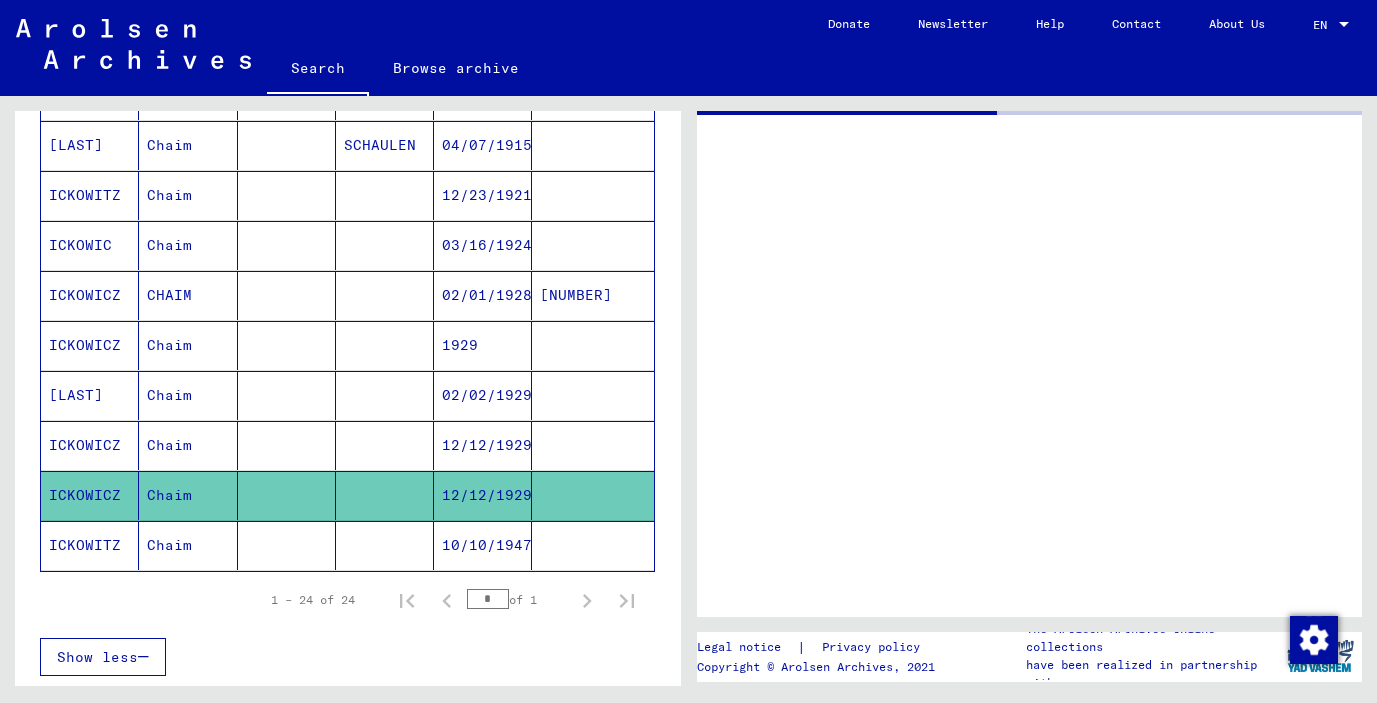 scroll, scrollTop: 0, scrollLeft: 0, axis: both 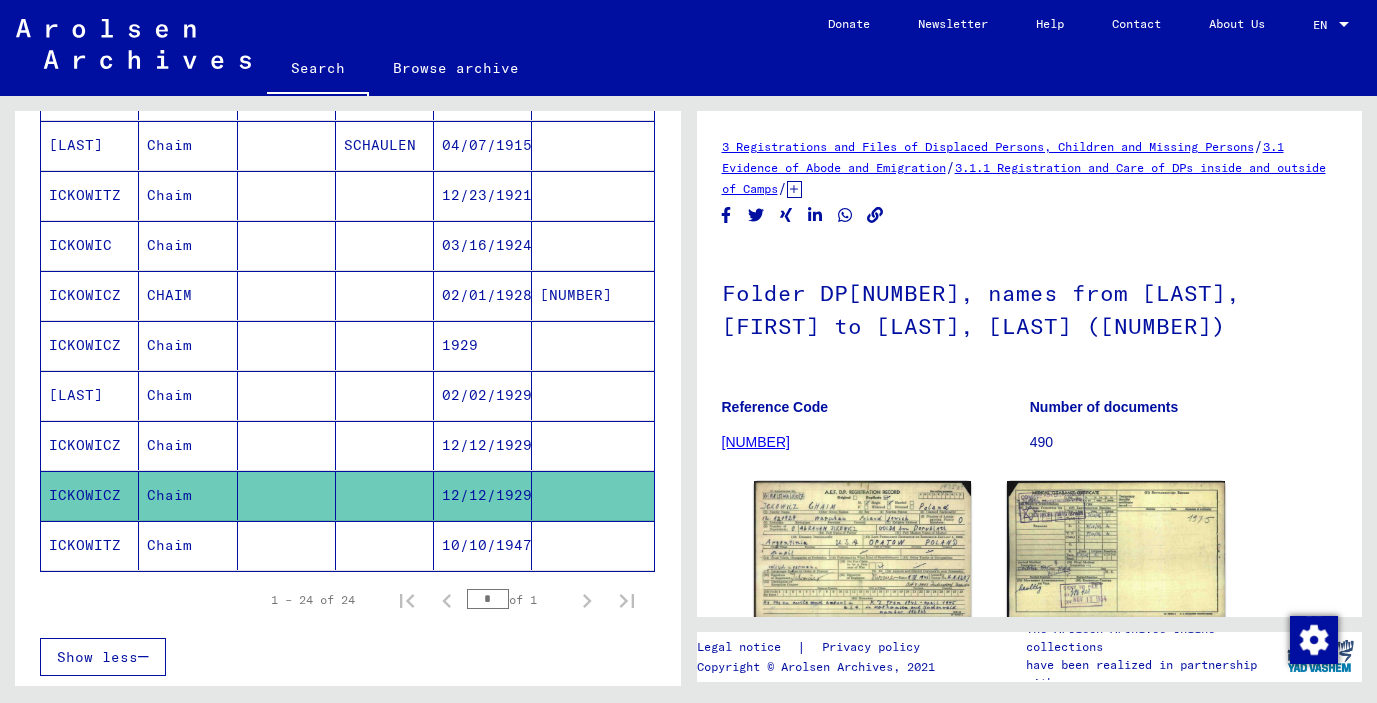 click on "ICKOWICZ" at bounding box center [90, 345] 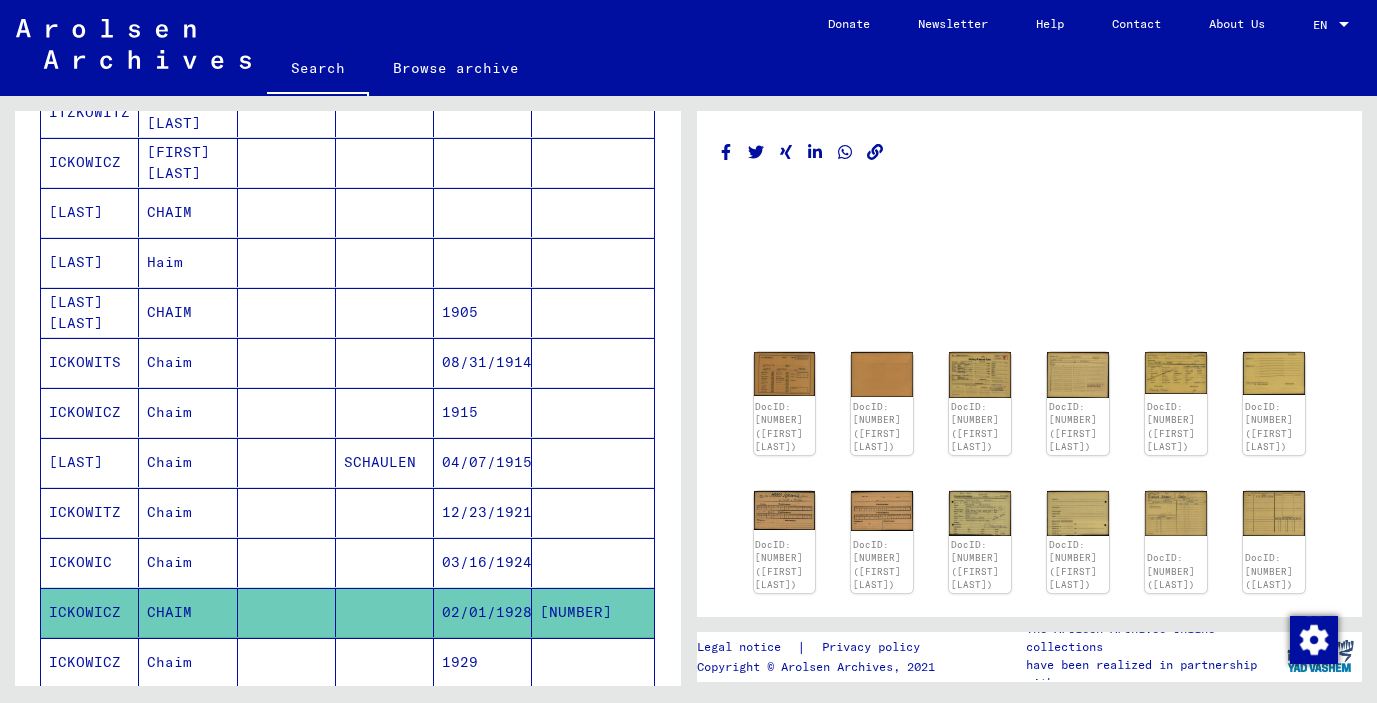 scroll, scrollTop: 814, scrollLeft: 0, axis: vertical 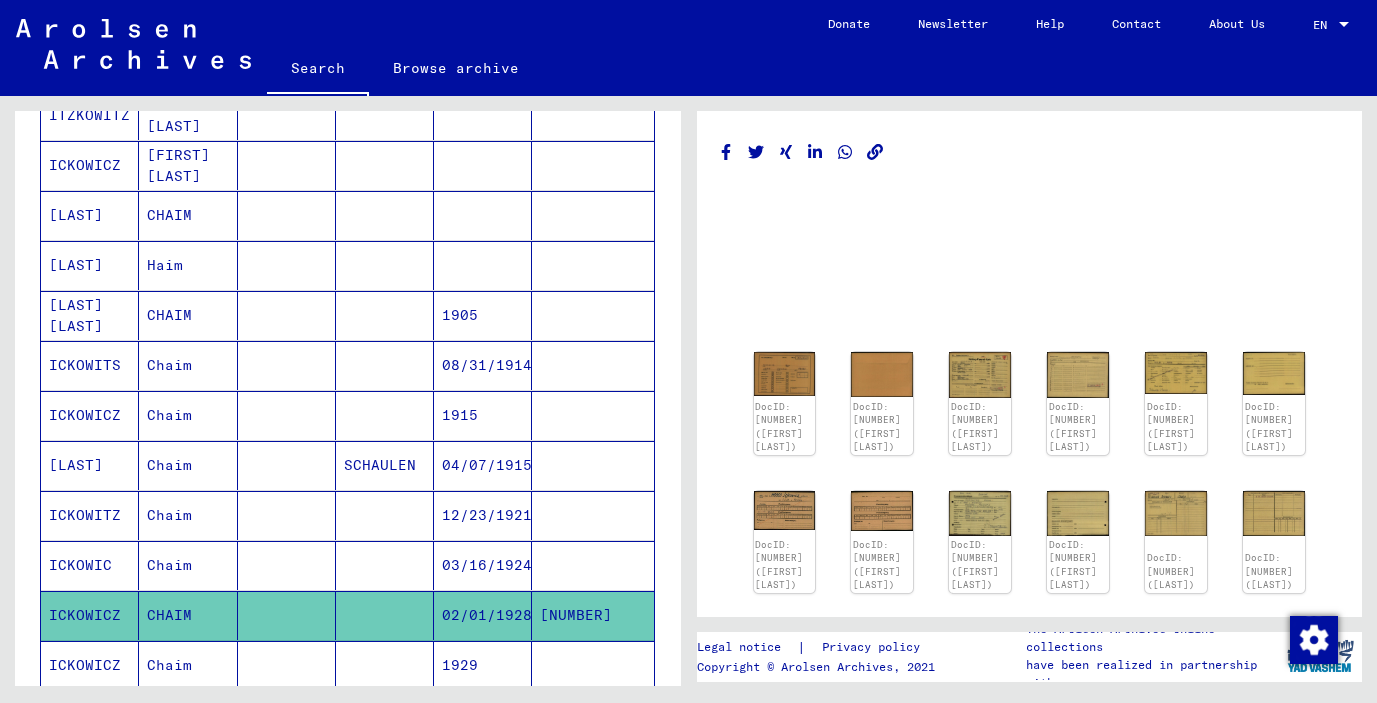 click on "[LAST]" at bounding box center [90, 315] 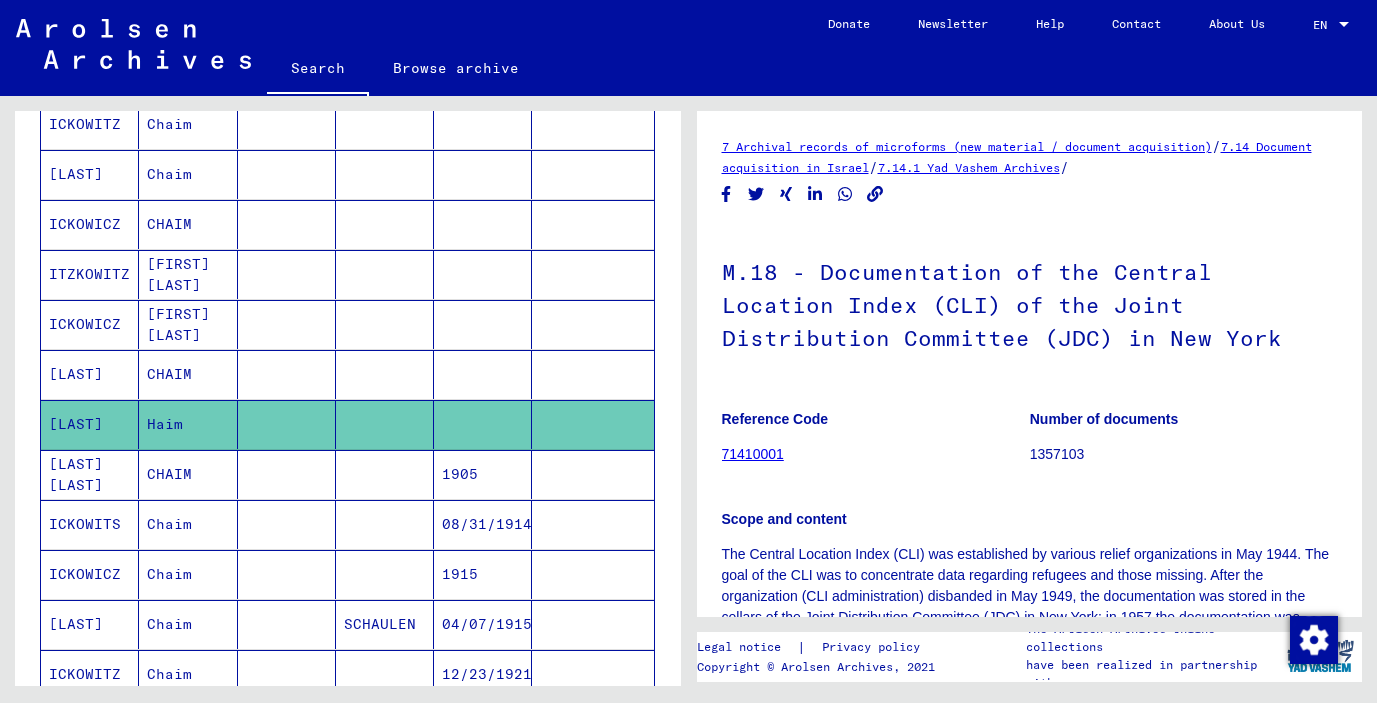scroll, scrollTop: 654, scrollLeft: 0, axis: vertical 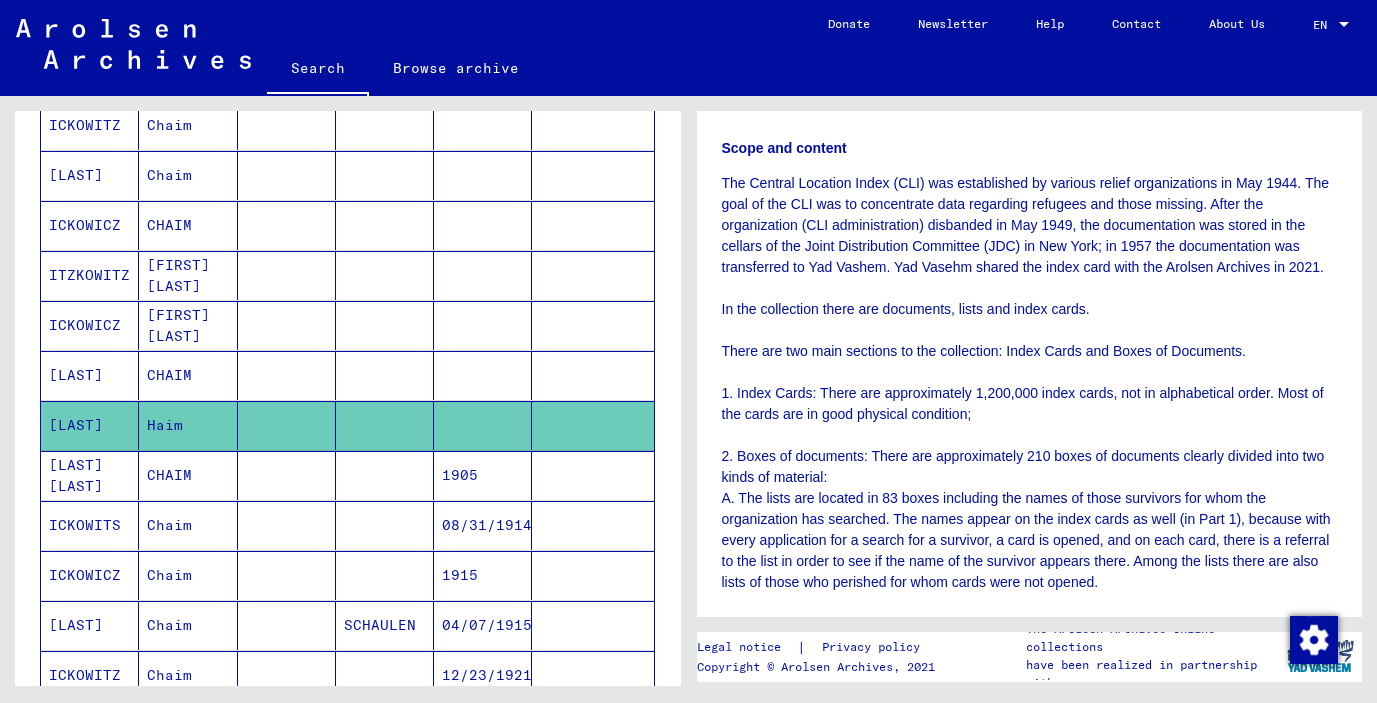 click on "[LAST]" at bounding box center [90, 425] 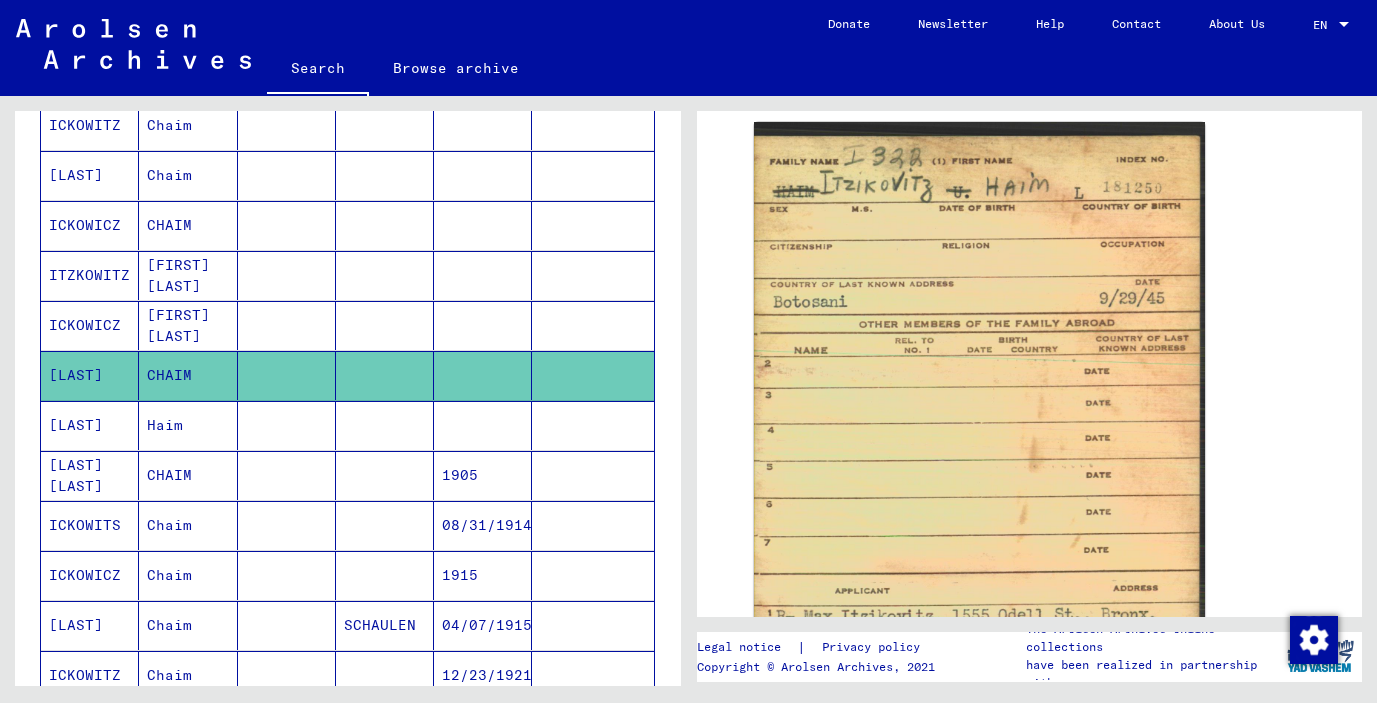 scroll, scrollTop: 0, scrollLeft: 0, axis: both 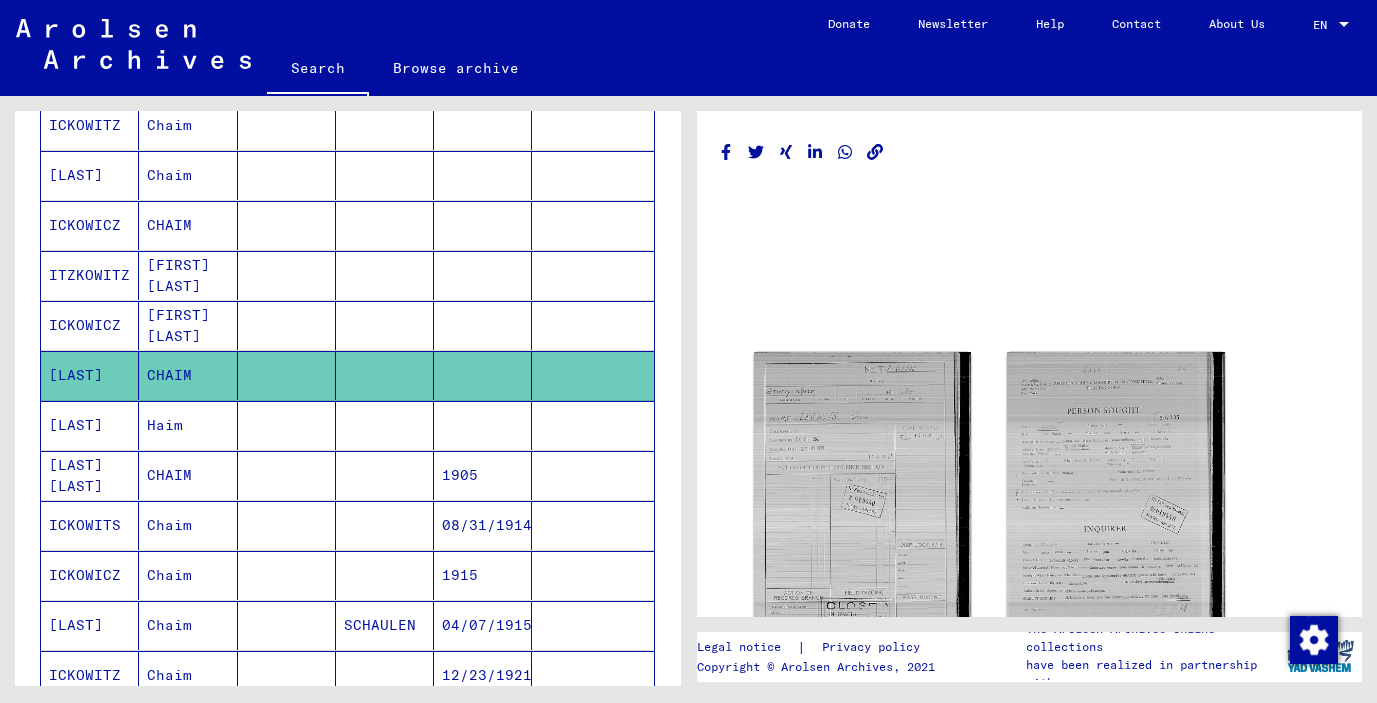 click on "[LAST]" at bounding box center (90, 475) 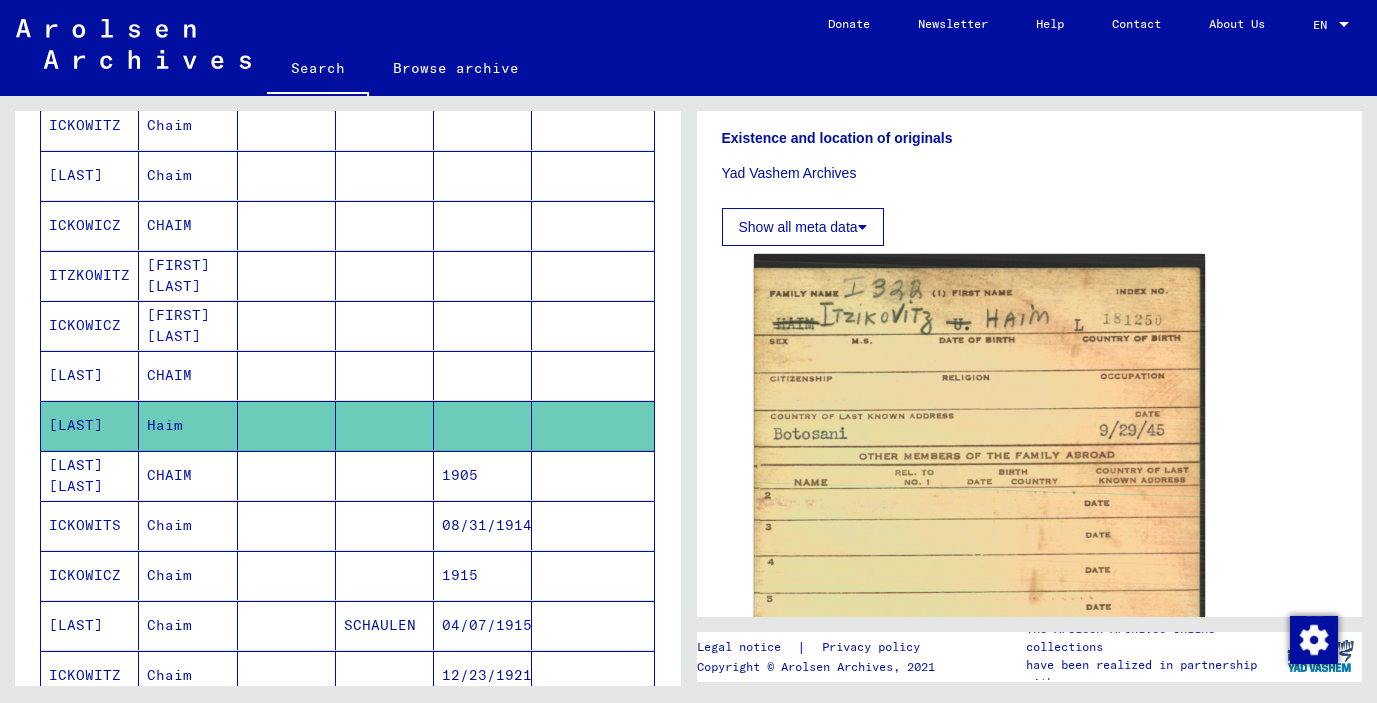 scroll, scrollTop: 960, scrollLeft: 0, axis: vertical 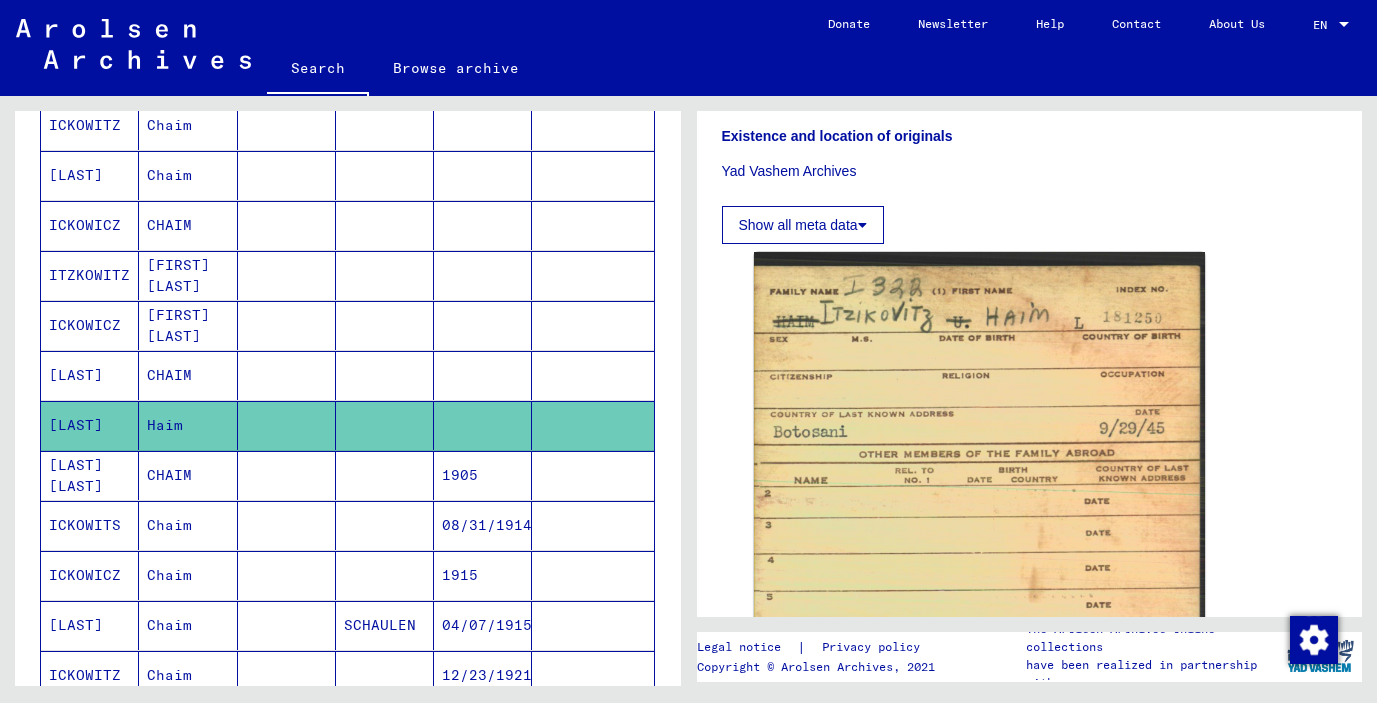 click on "ICKOWICZ" at bounding box center (90, 375) 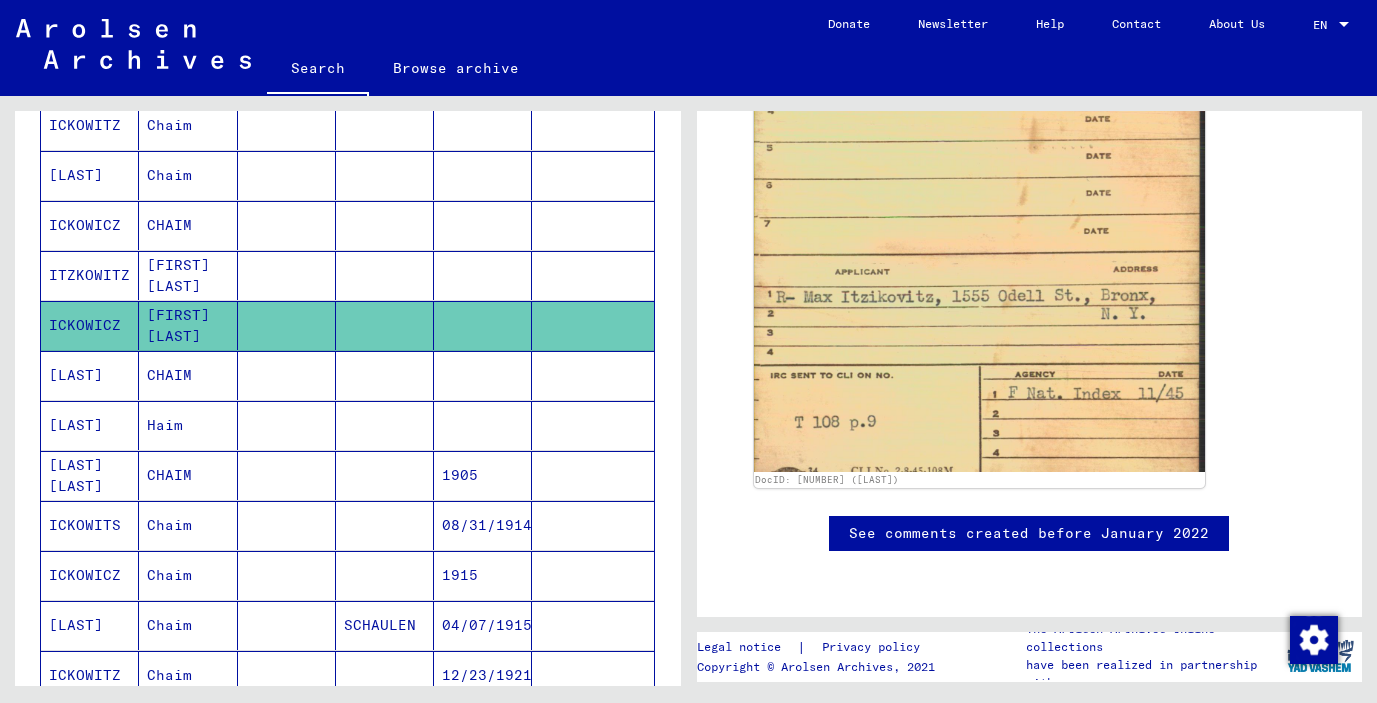 scroll, scrollTop: 148, scrollLeft: 0, axis: vertical 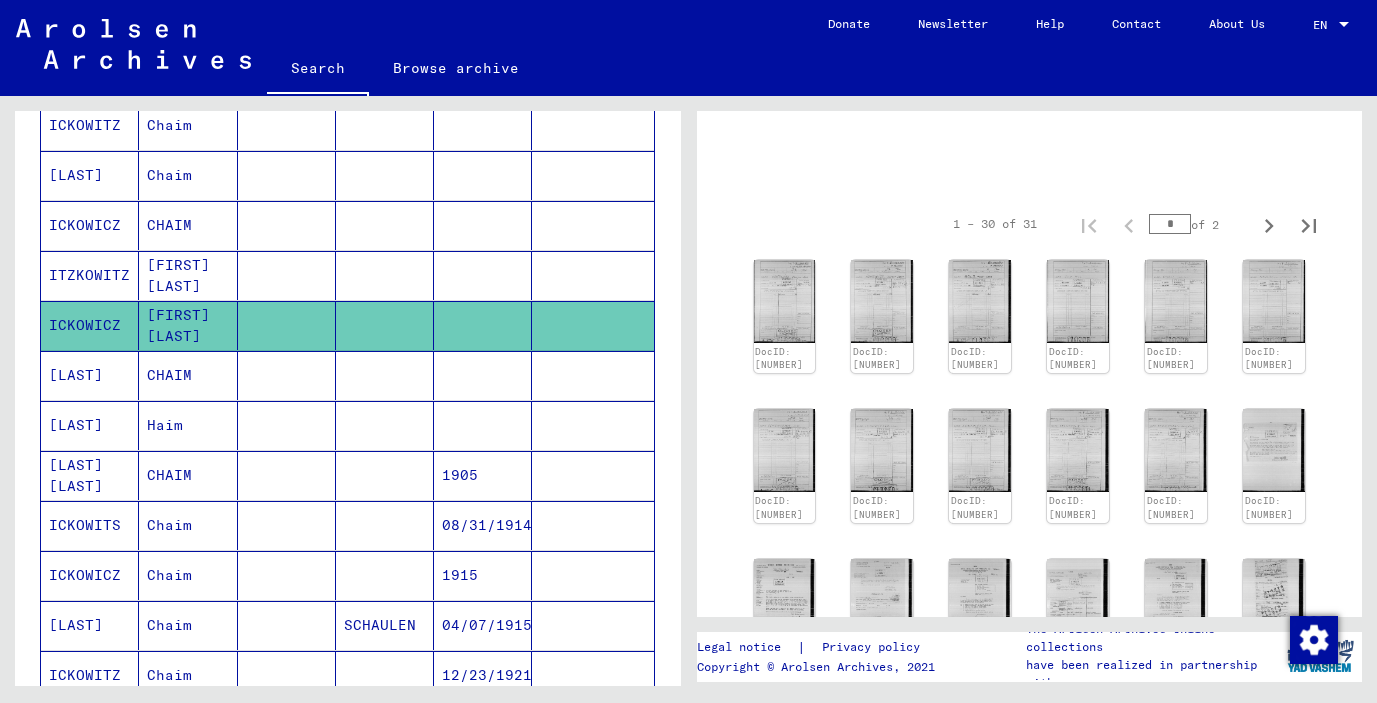 click on "ITZKOWITZ" at bounding box center (90, 325) 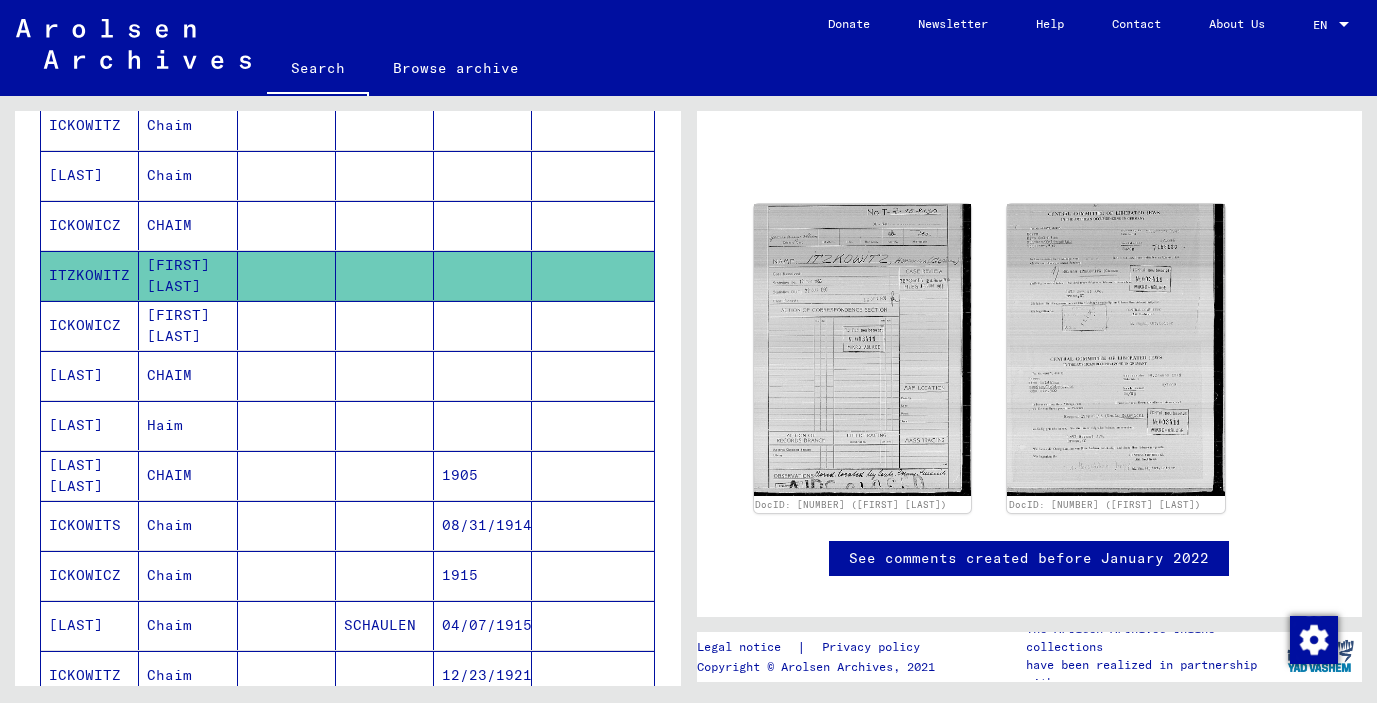 click on "ICKOWICZ" at bounding box center (90, 275) 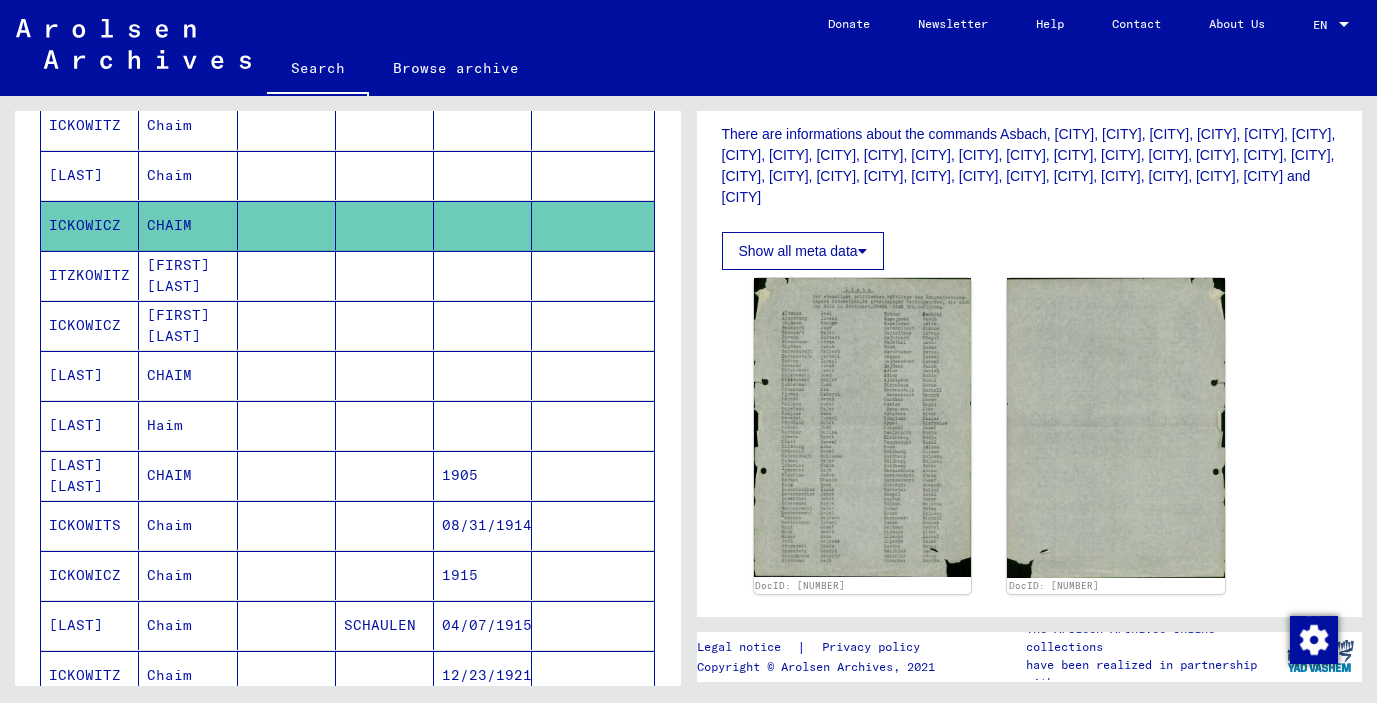 scroll, scrollTop: 645, scrollLeft: 0, axis: vertical 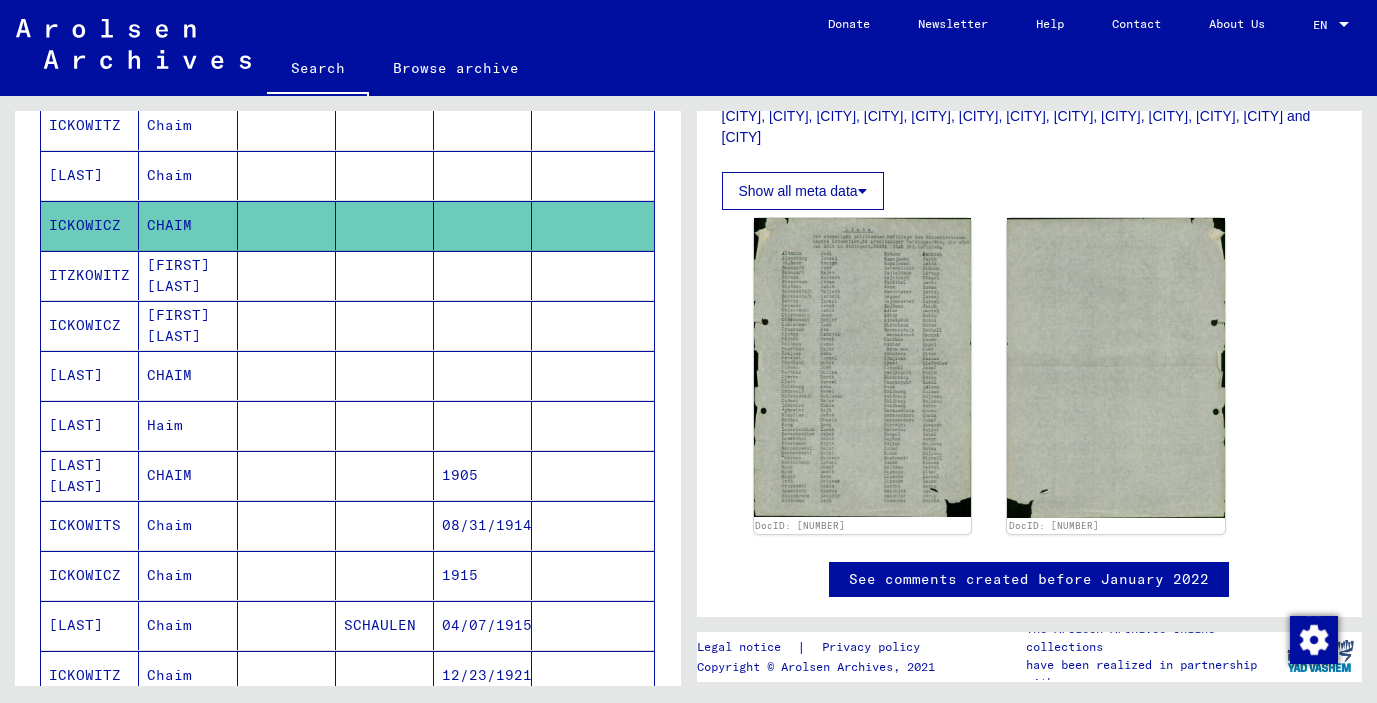 click on "[LAST]" at bounding box center [90, 225] 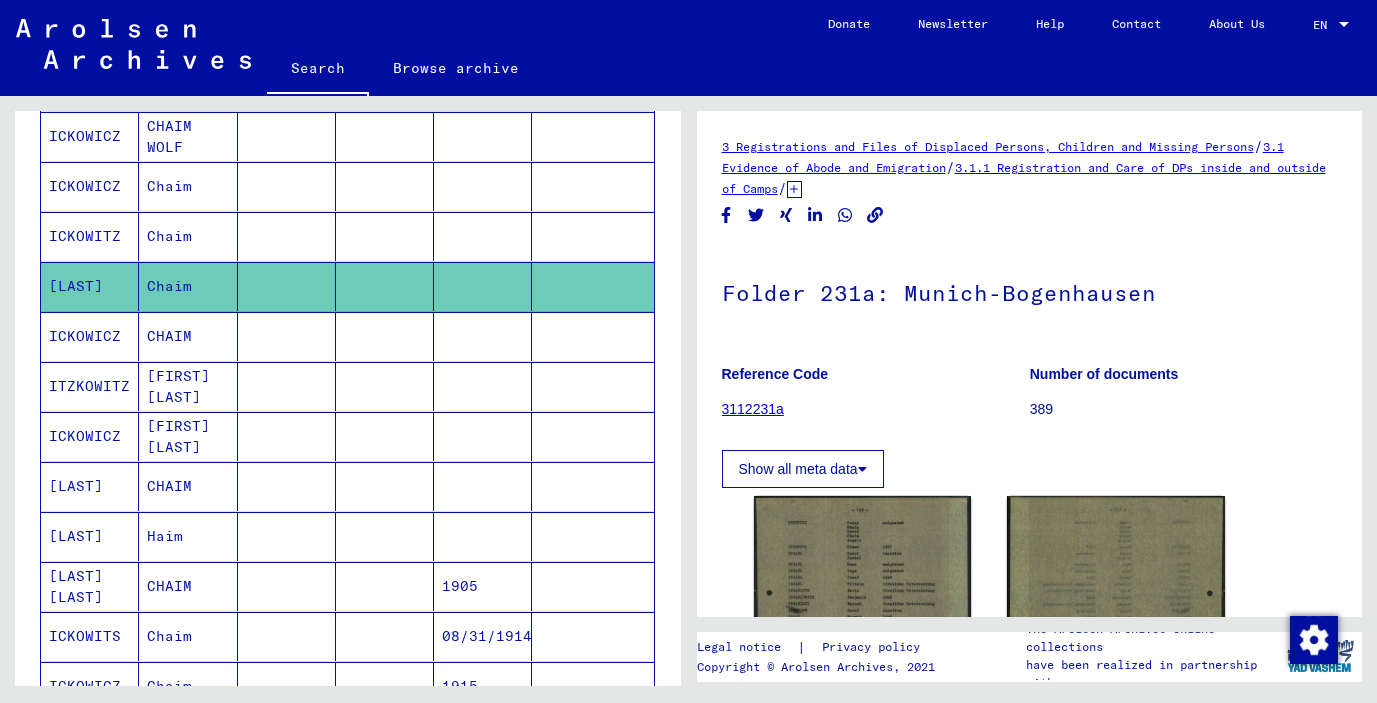 scroll, scrollTop: 529, scrollLeft: 0, axis: vertical 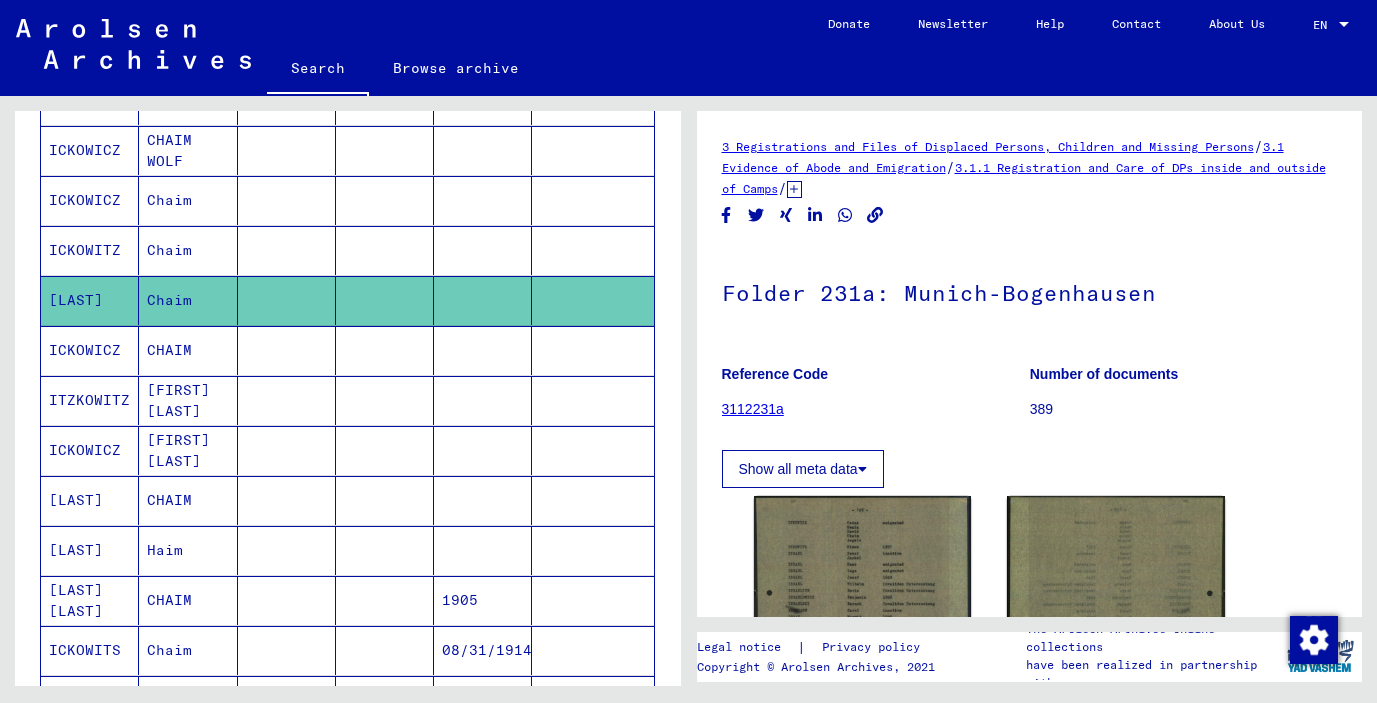 click on "ICKOWITZ" at bounding box center (90, 300) 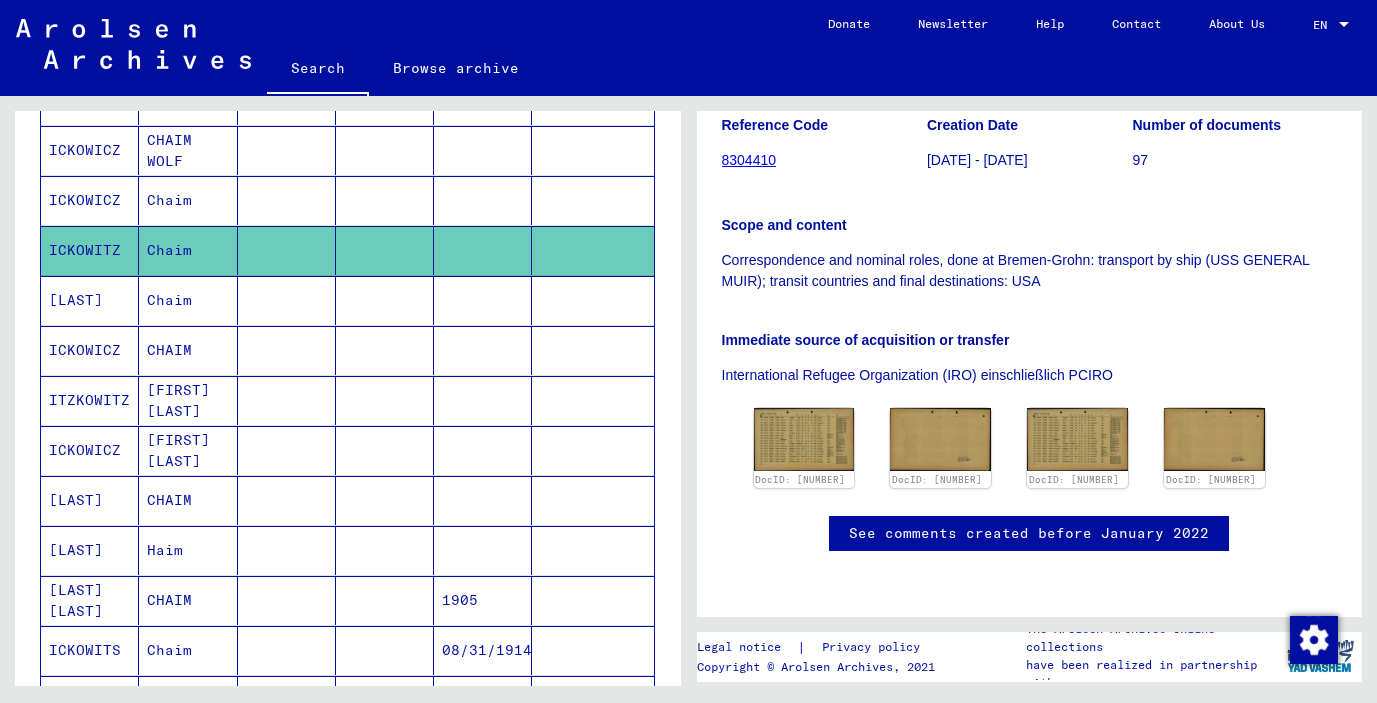 scroll, scrollTop: 360, scrollLeft: 0, axis: vertical 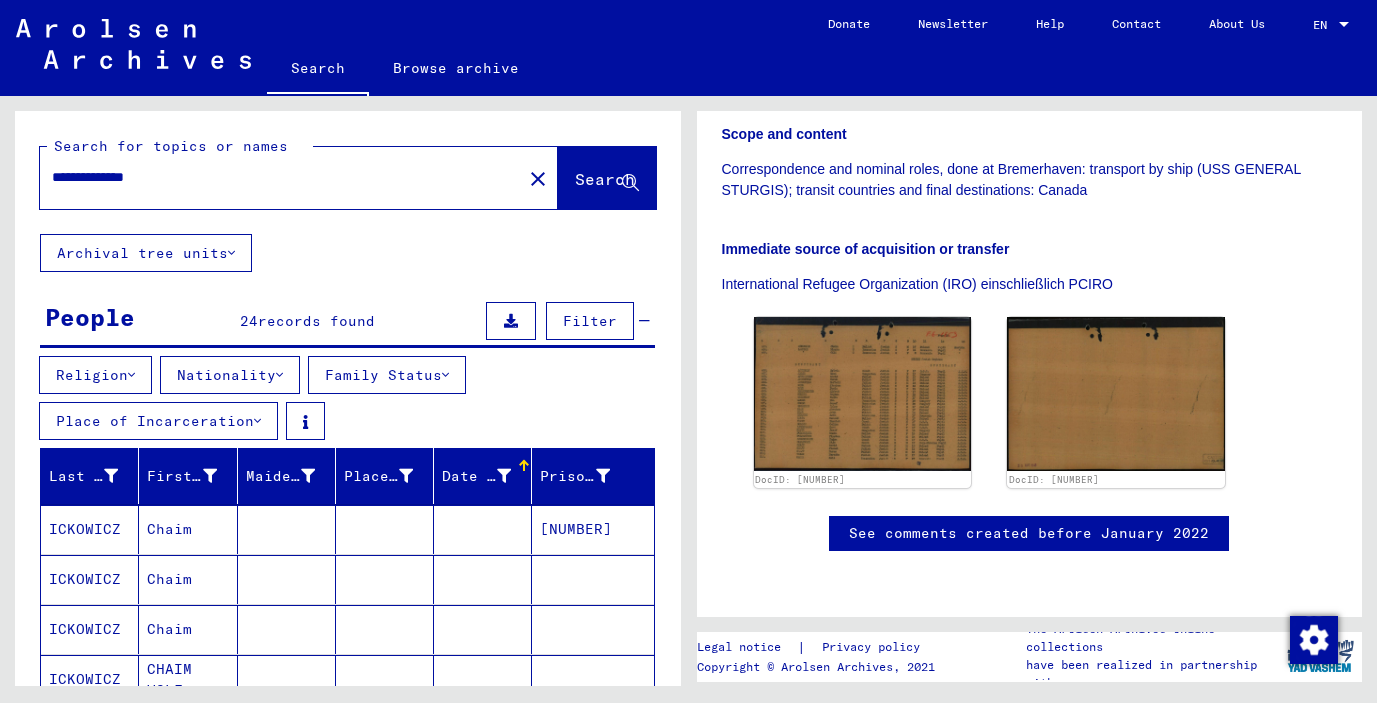 drag, startPoint x: 131, startPoint y: 175, endPoint x: 287, endPoint y: 181, distance: 156.11534 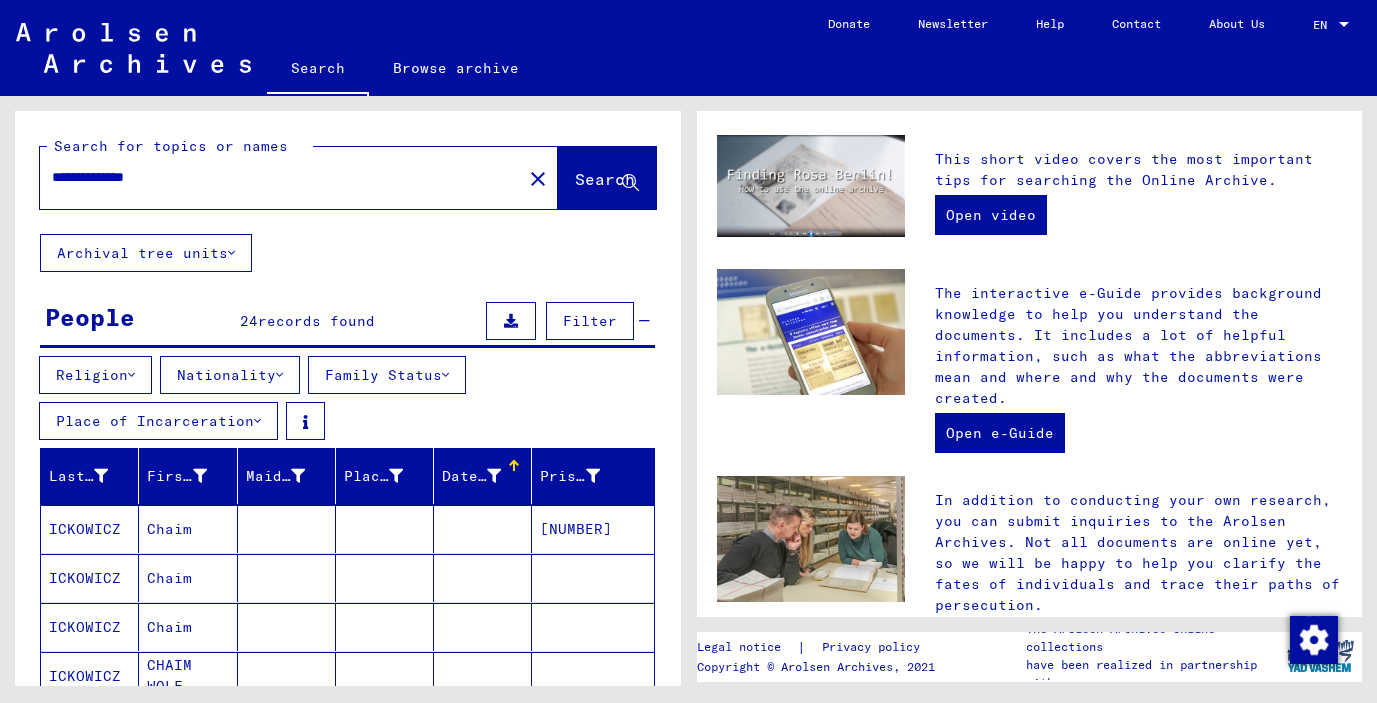 scroll, scrollTop: 0, scrollLeft: 0, axis: both 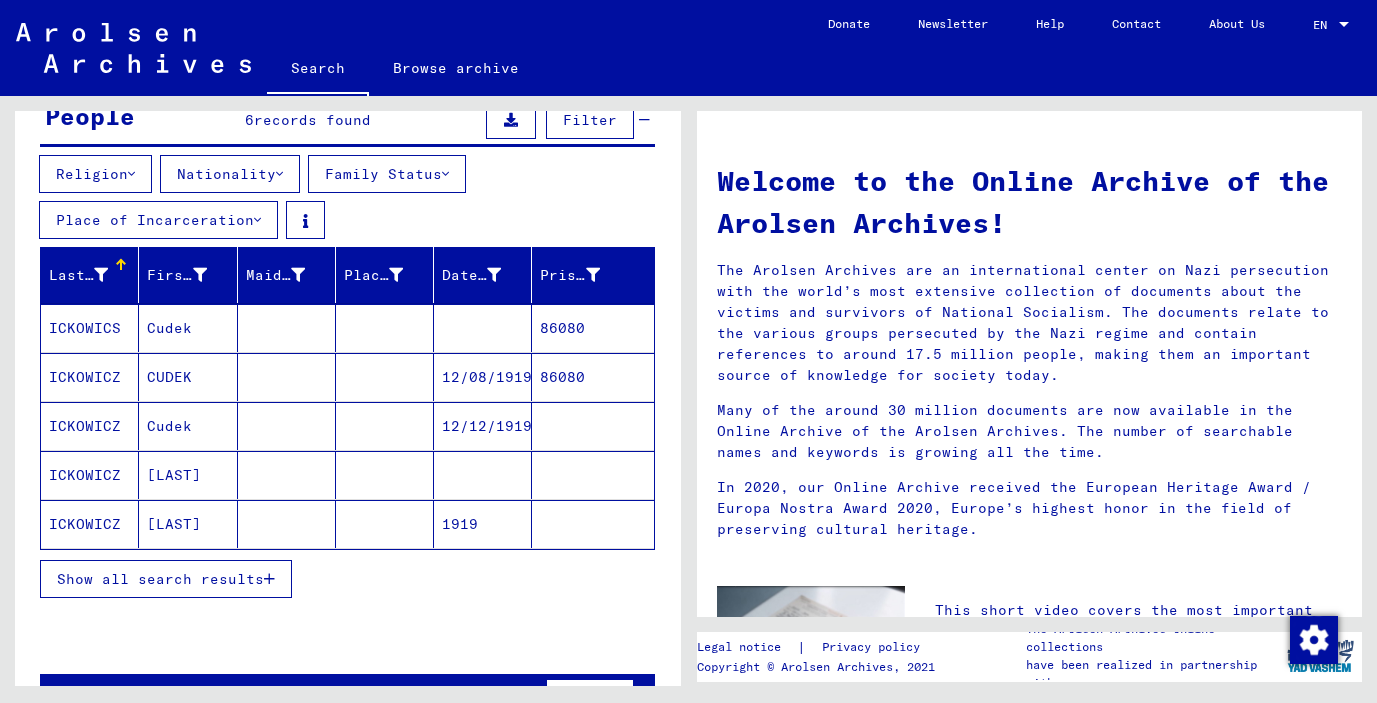 click on "Show all search results" at bounding box center (160, 579) 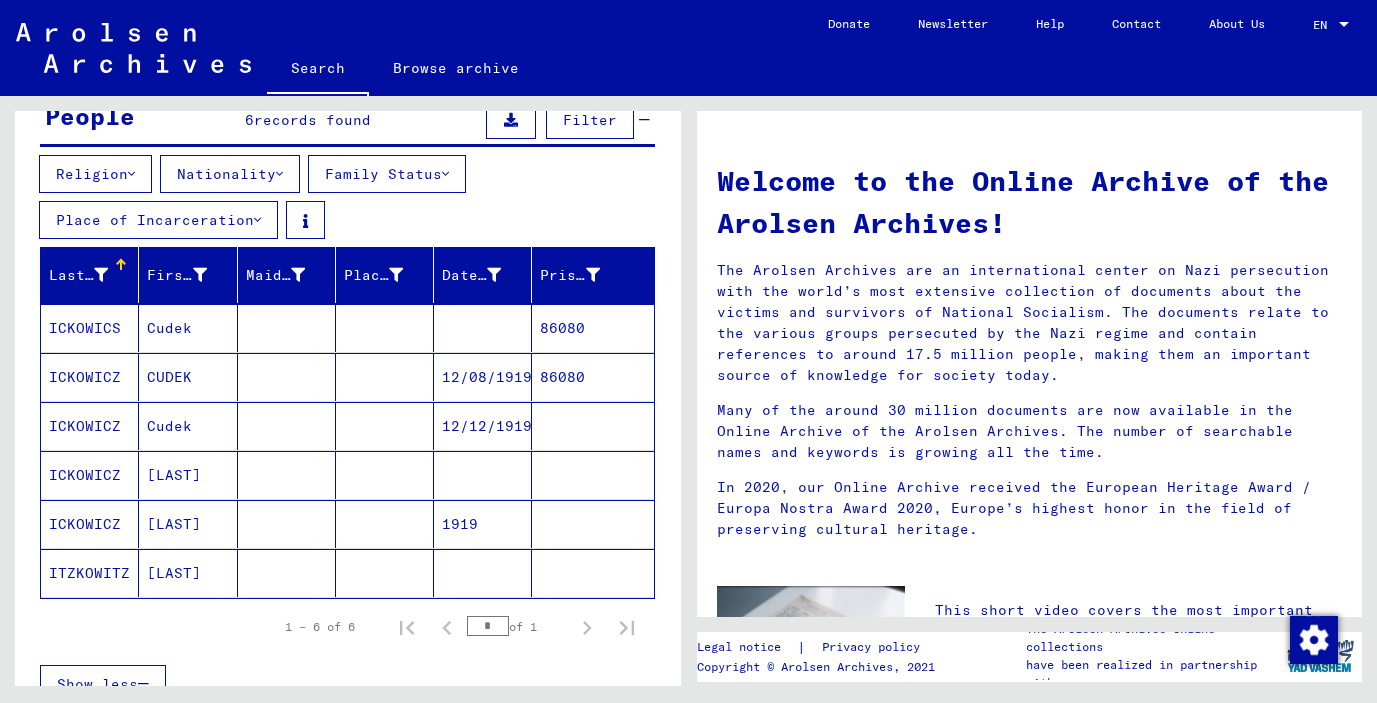 scroll, scrollTop: 253, scrollLeft: 0, axis: vertical 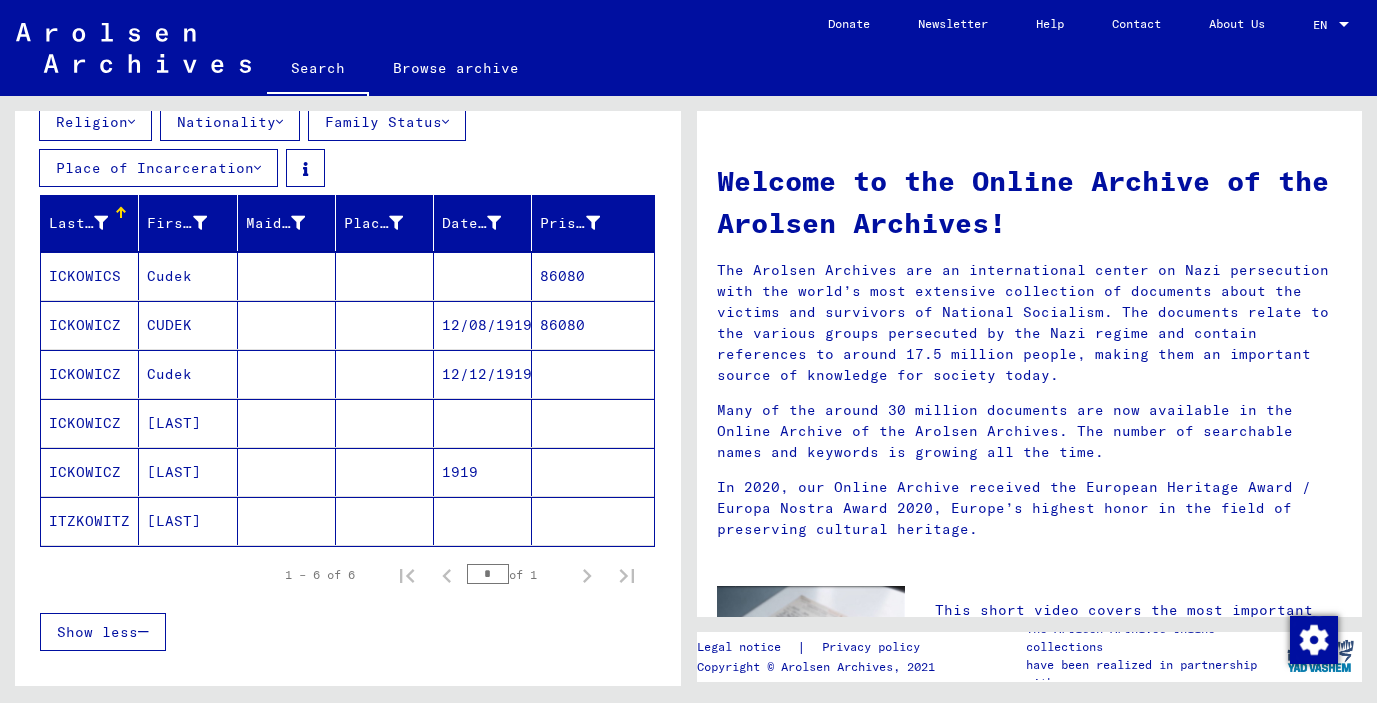 click on "ITZKOWITZ" 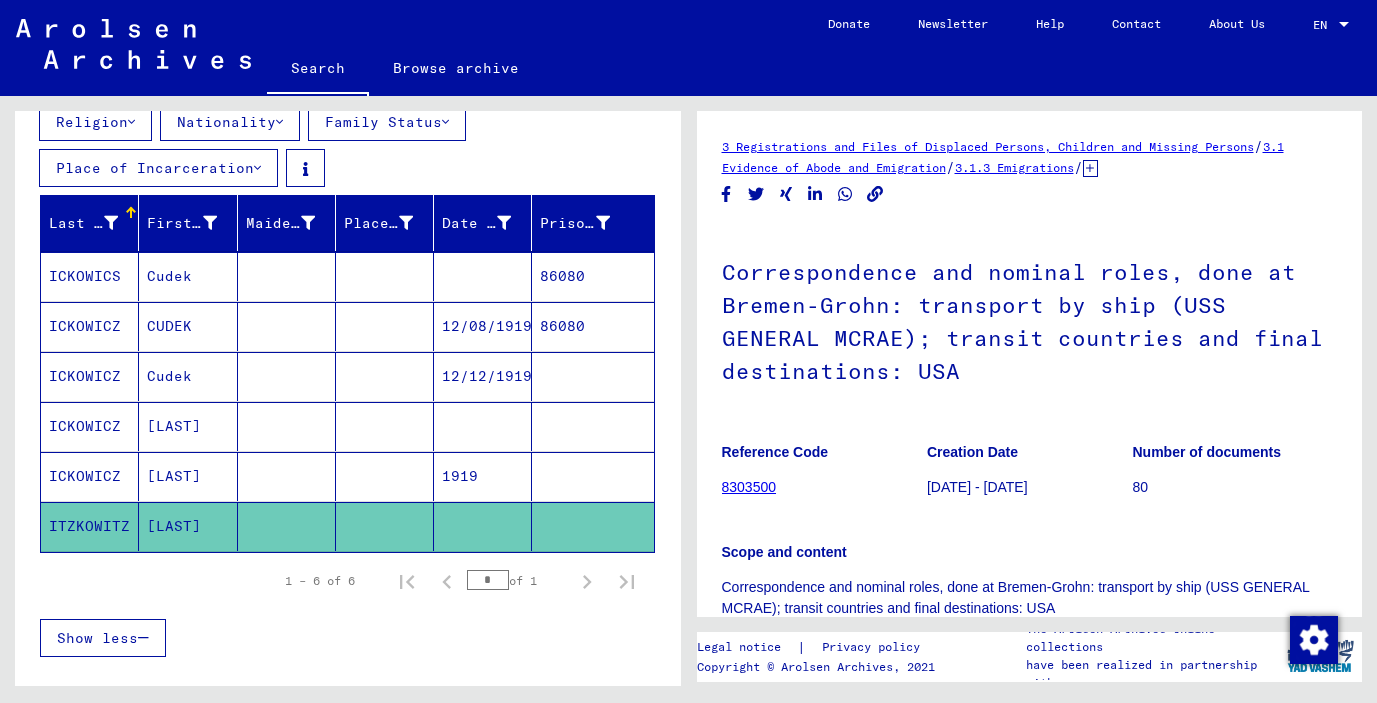 scroll, scrollTop: 0, scrollLeft: 0, axis: both 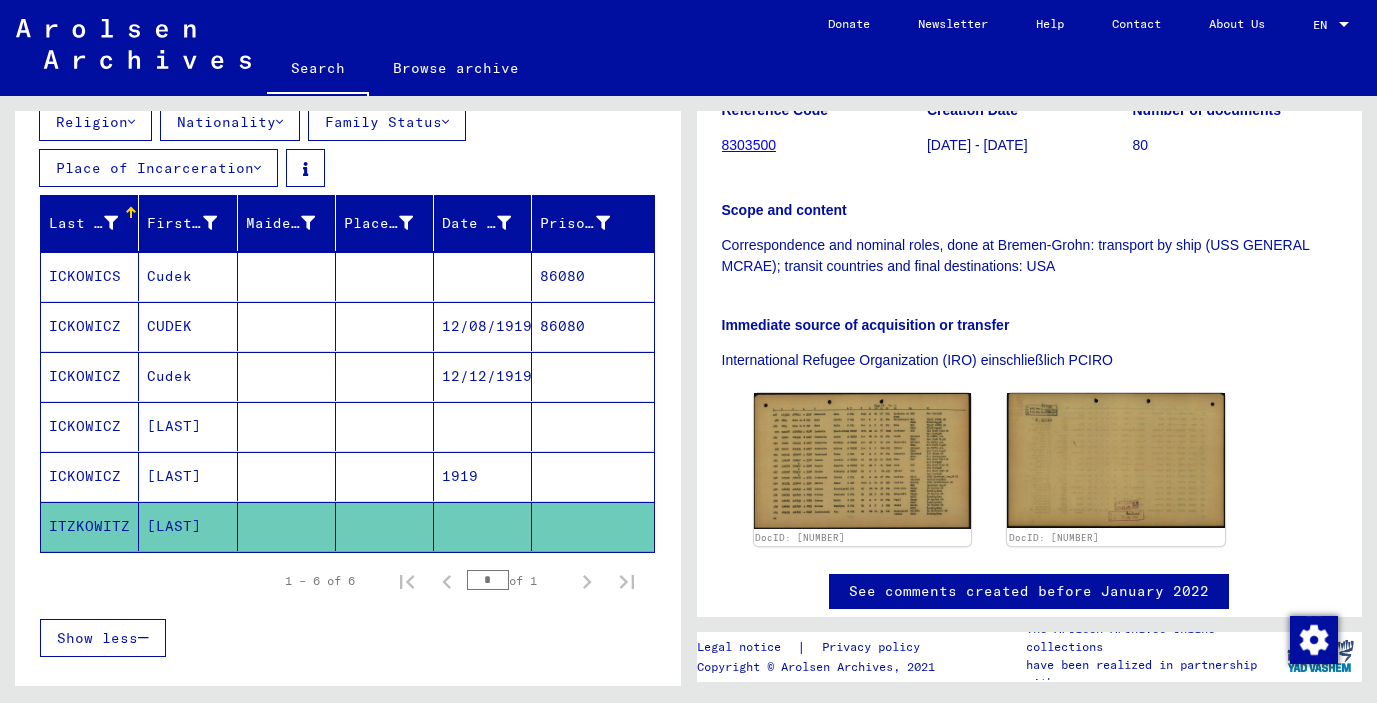 click on "ICKOWICZ" at bounding box center (90, 526) 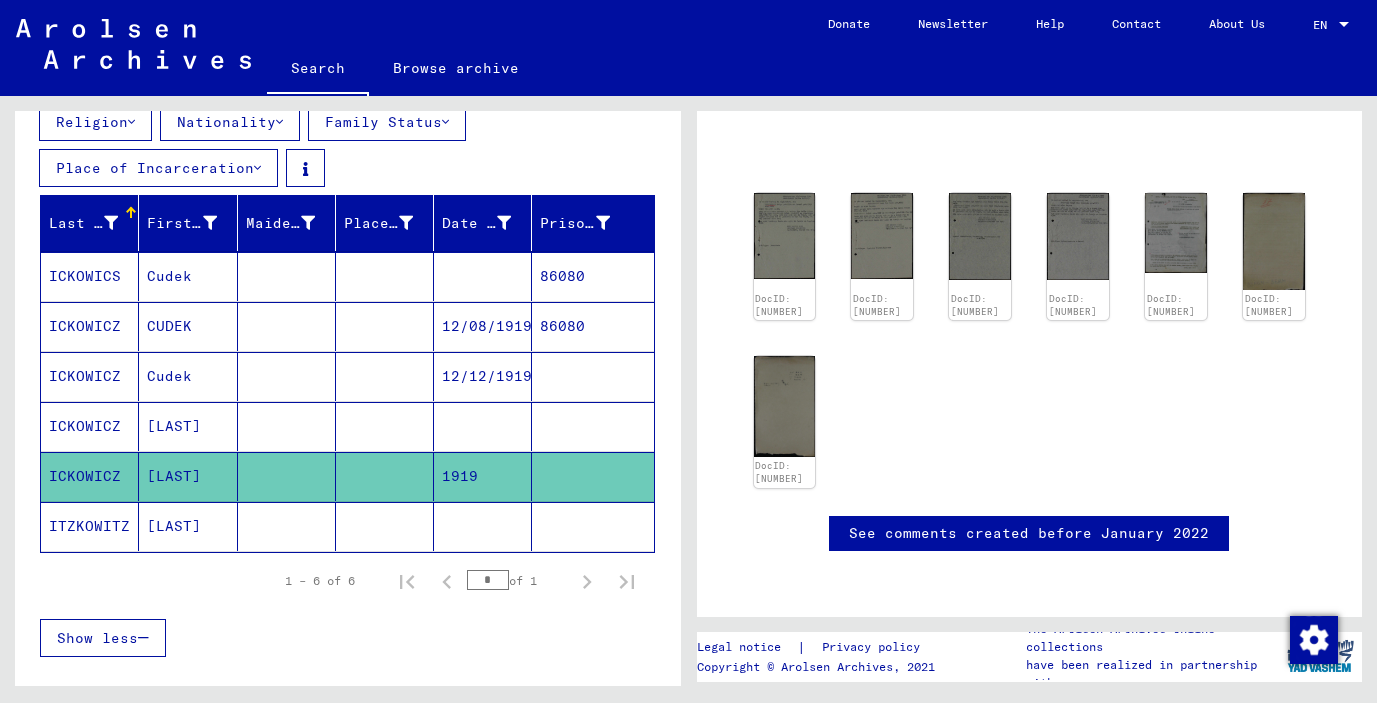 click on "ICKOWICZ" at bounding box center [90, 476] 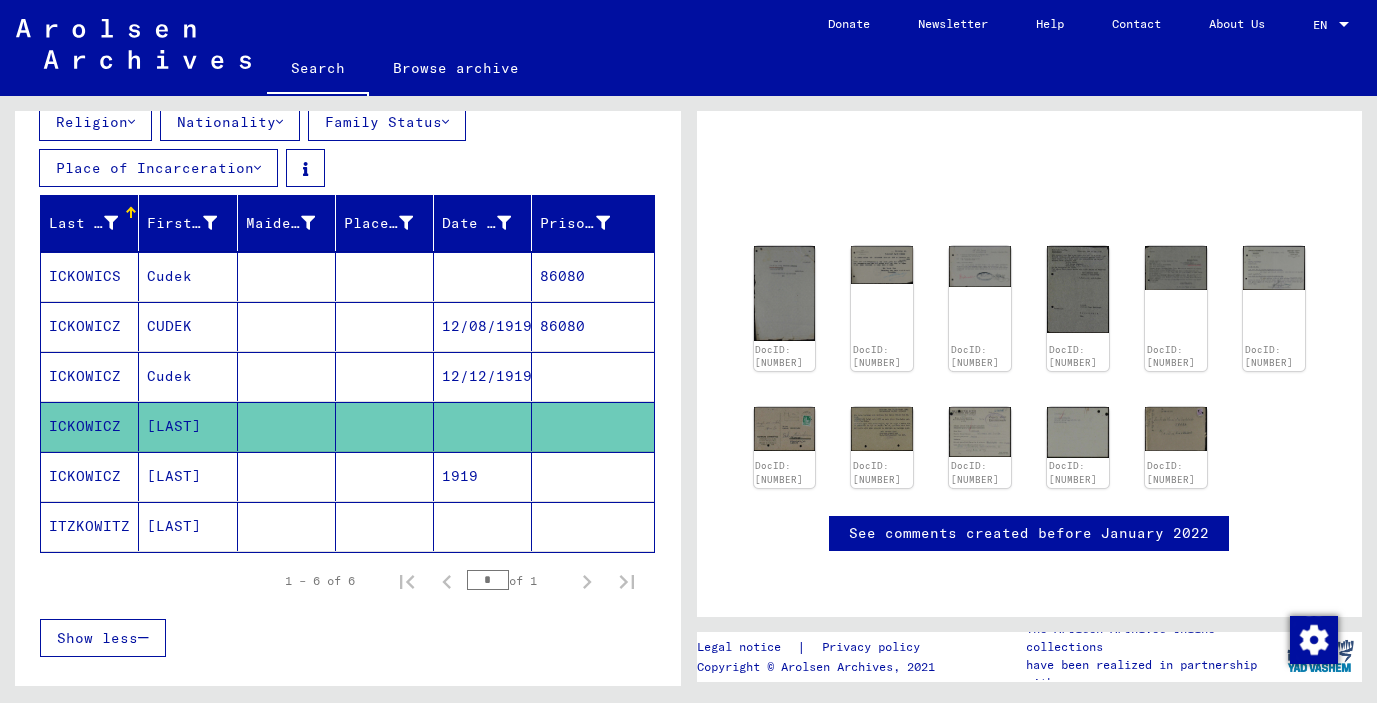click on "ICKOWICS" at bounding box center [90, 326] 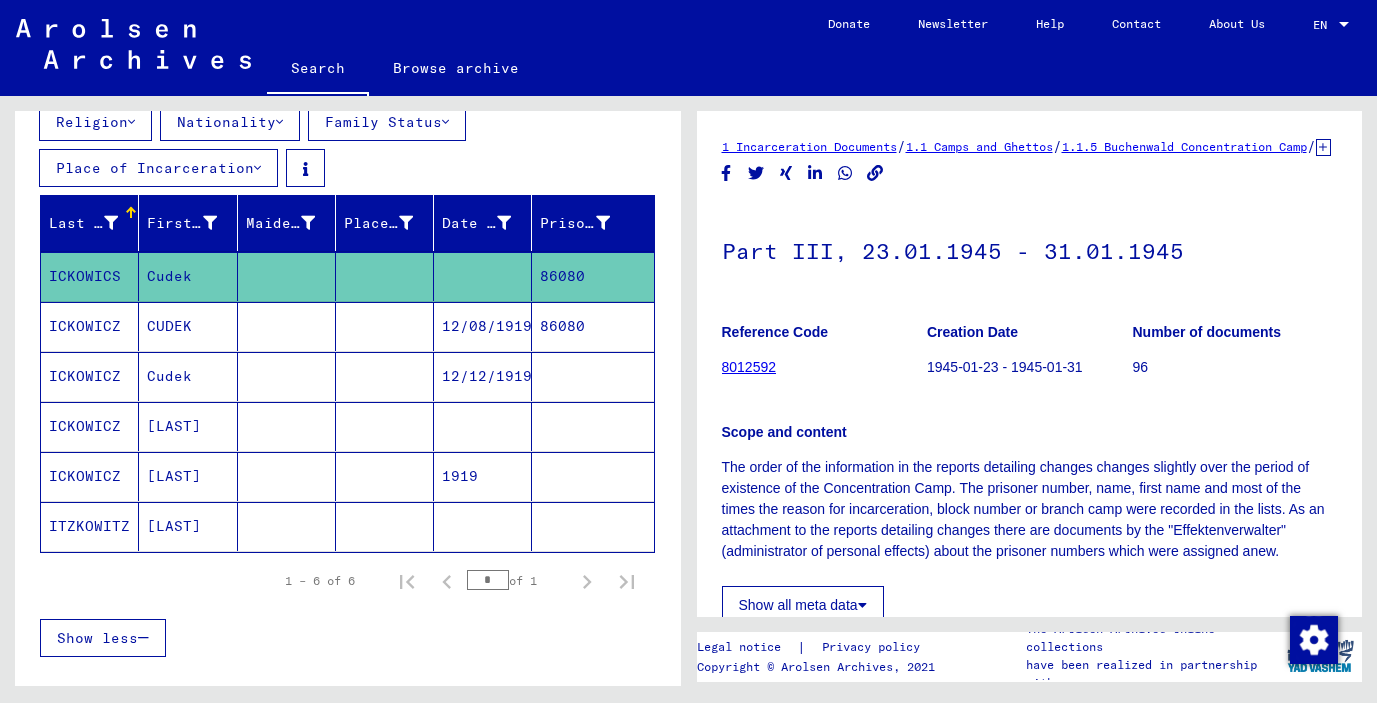 scroll, scrollTop: 0, scrollLeft: 0, axis: both 